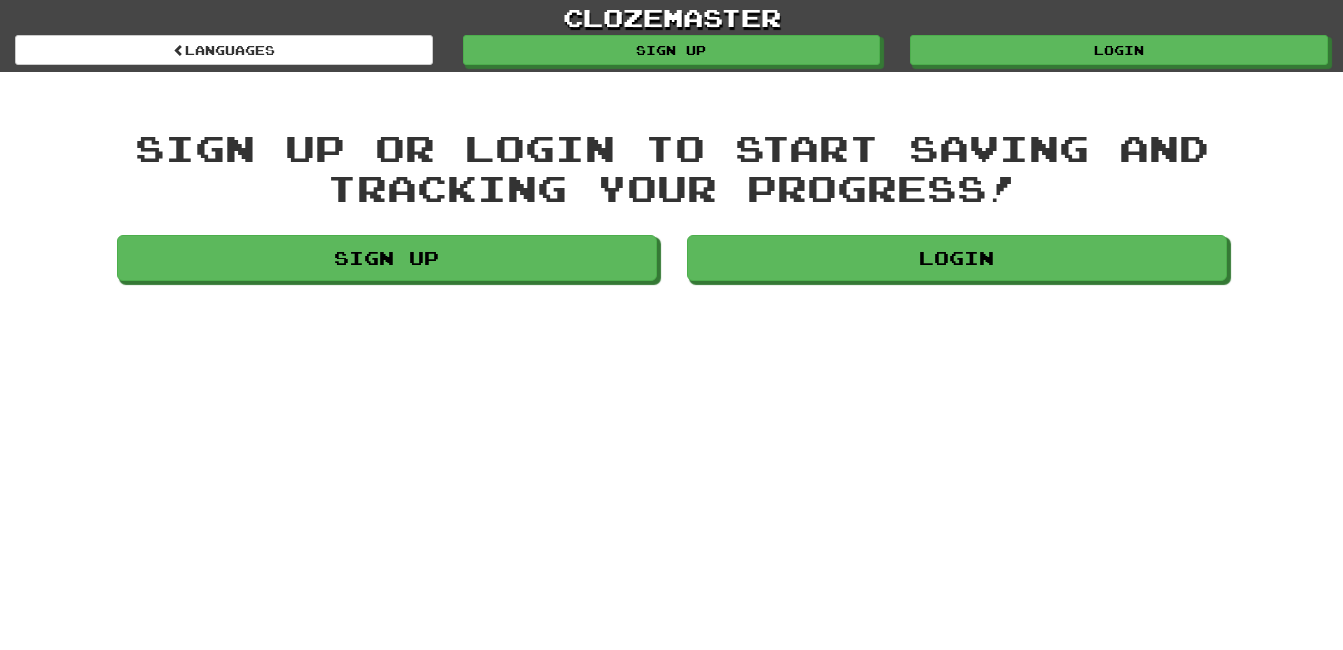 scroll, scrollTop: 0, scrollLeft: 0, axis: both 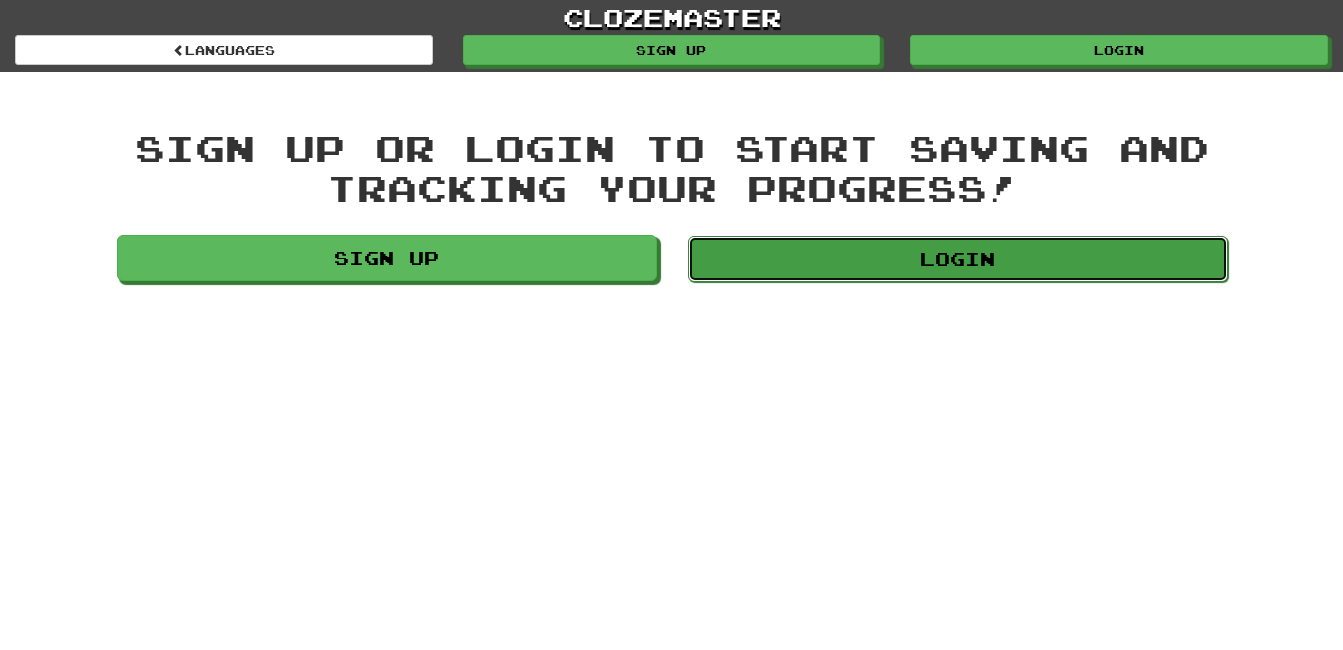 click on "Login" at bounding box center [958, 259] 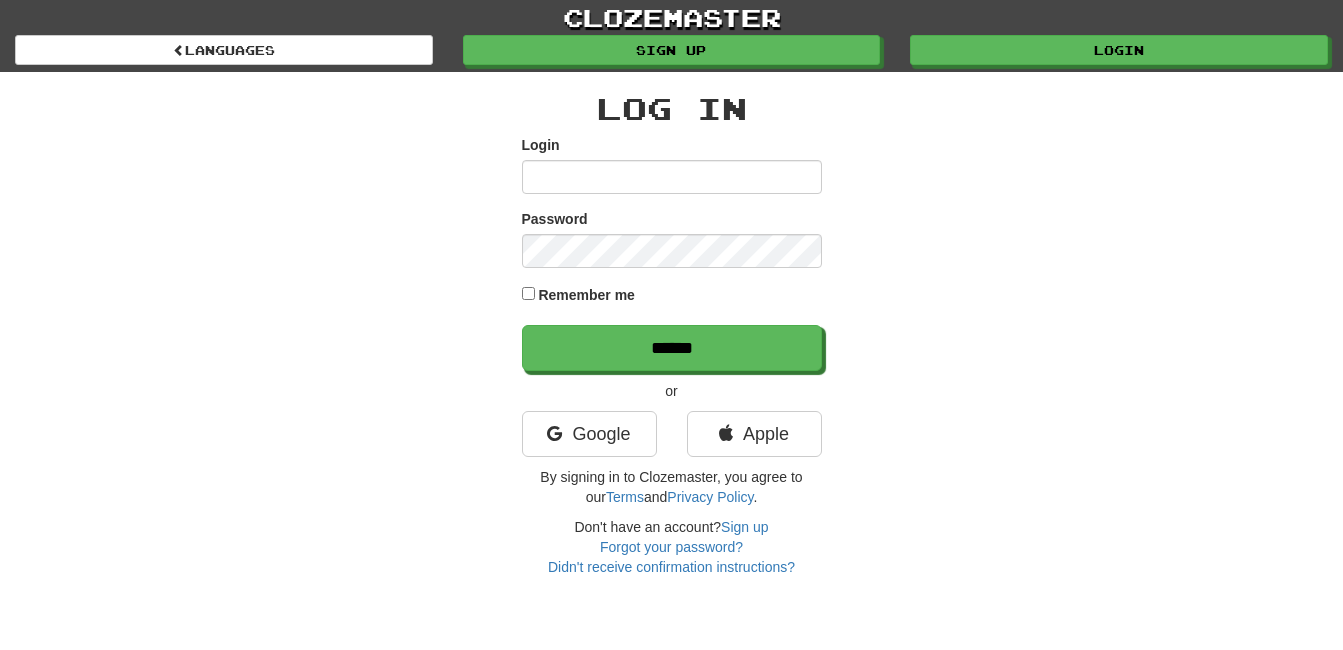 scroll, scrollTop: 0, scrollLeft: 0, axis: both 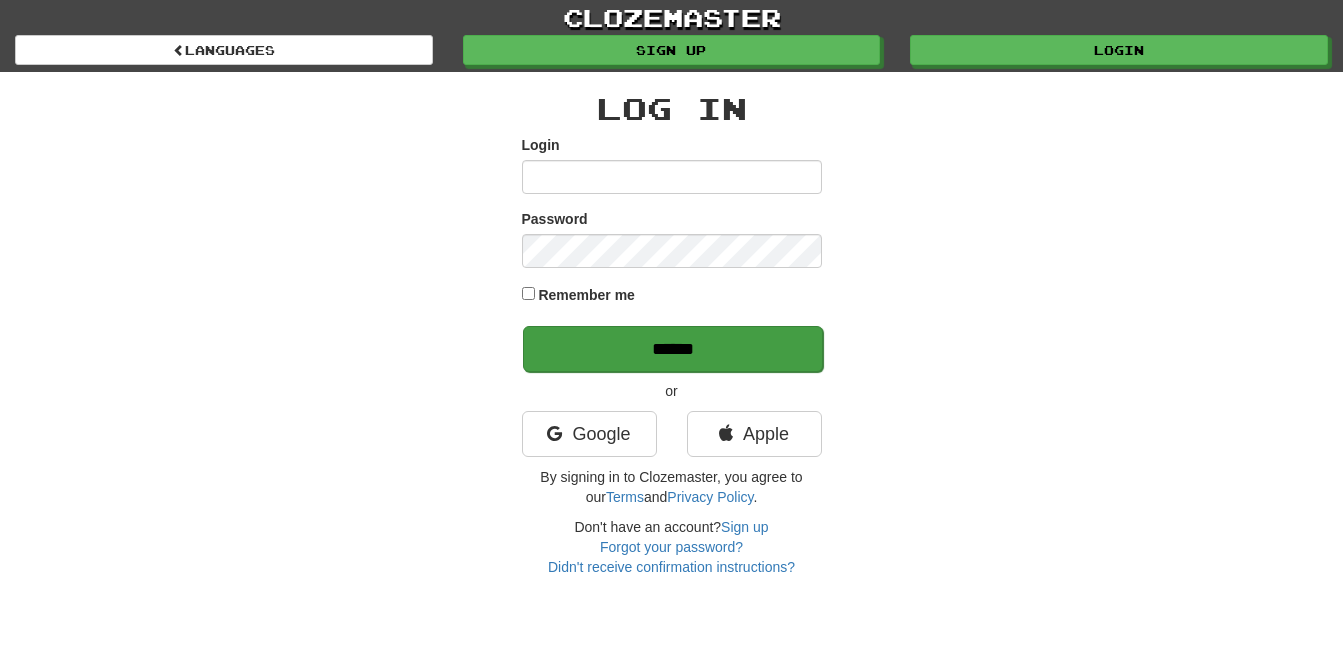 type on "**********" 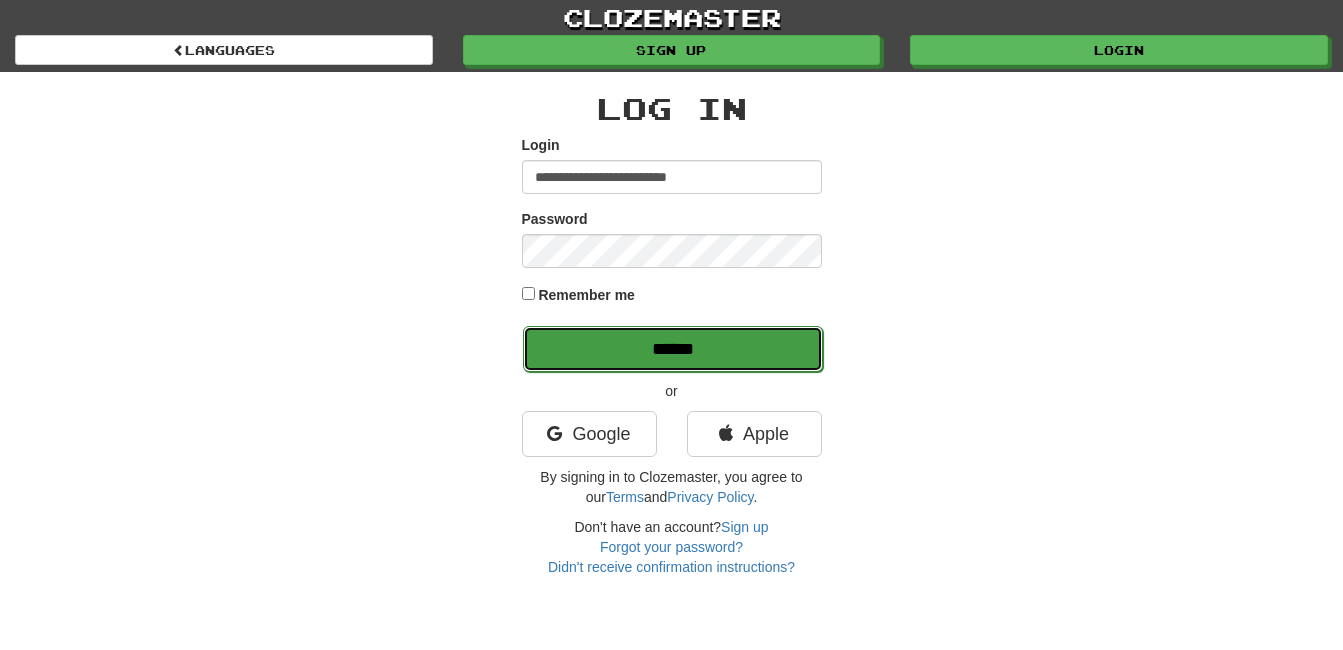 click on "******" at bounding box center (673, 349) 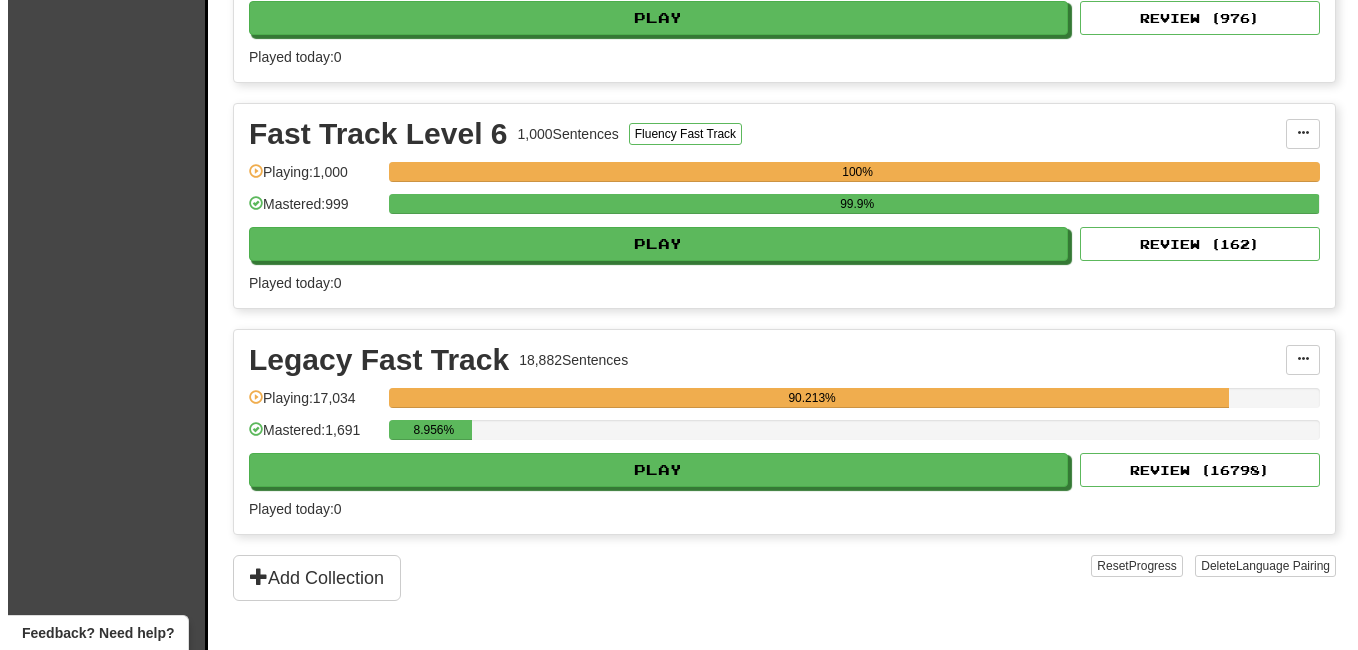 scroll, scrollTop: 1489, scrollLeft: 0, axis: vertical 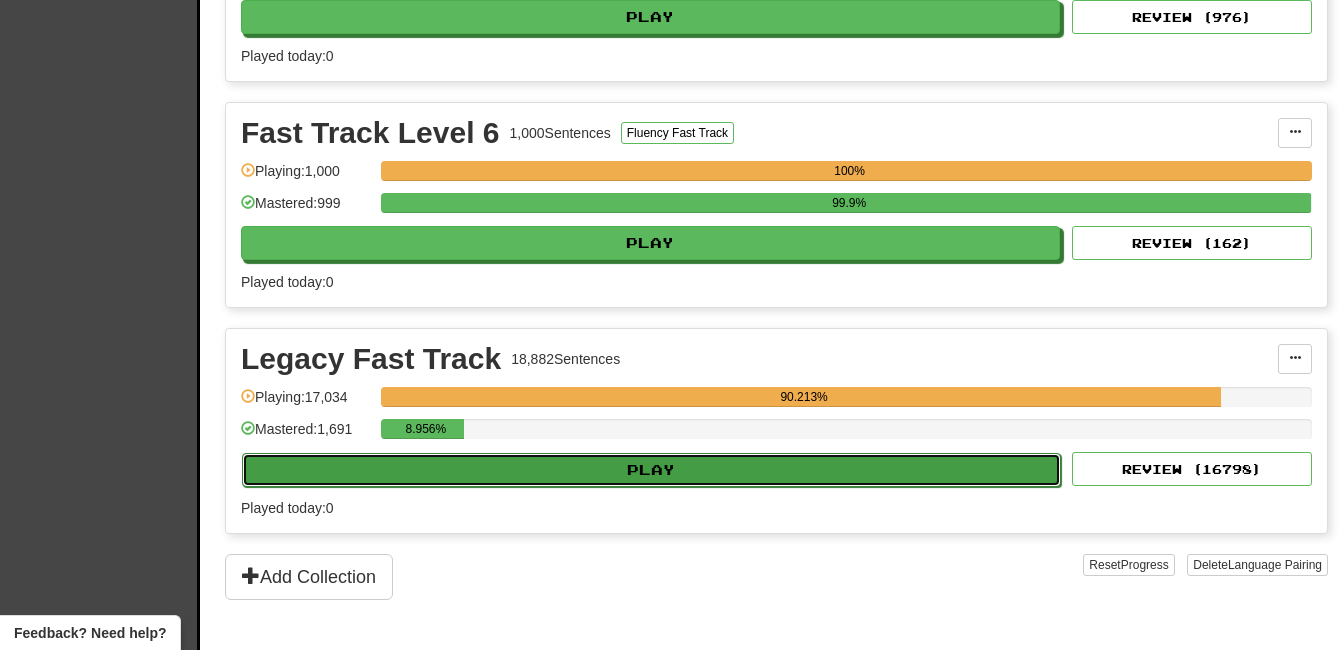 click on "Play" at bounding box center [651, 470] 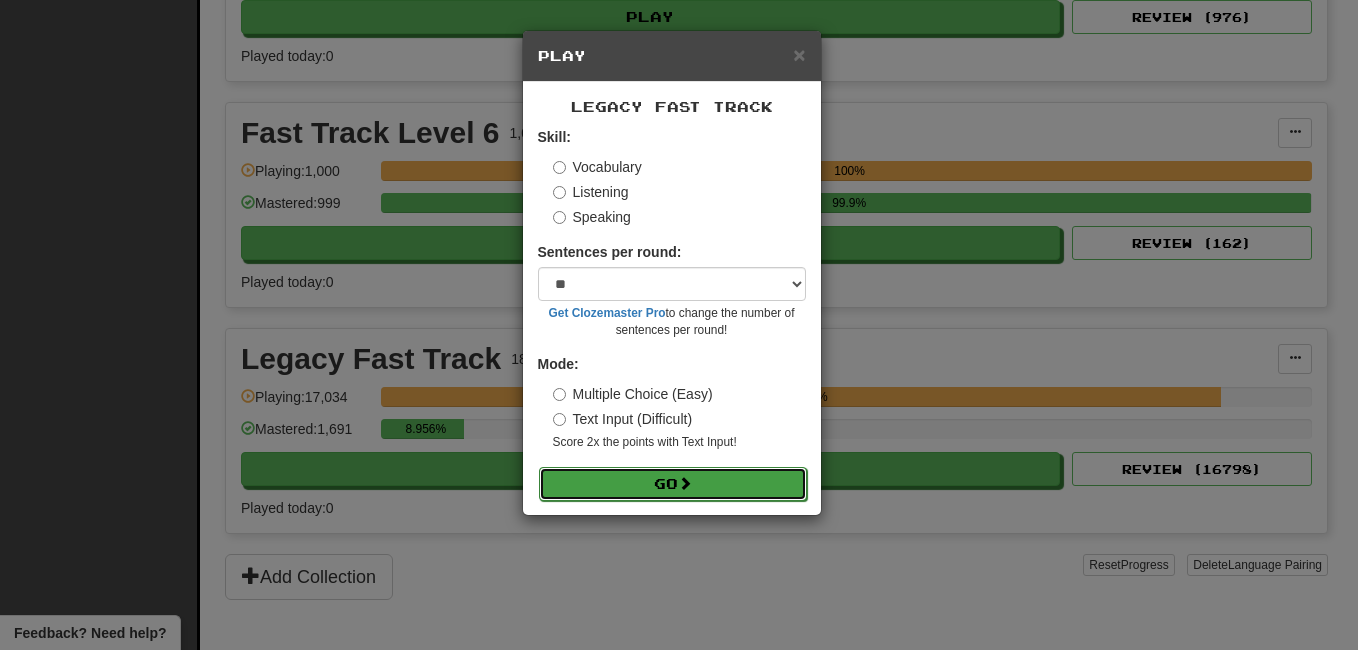 click on "Go" at bounding box center (673, 484) 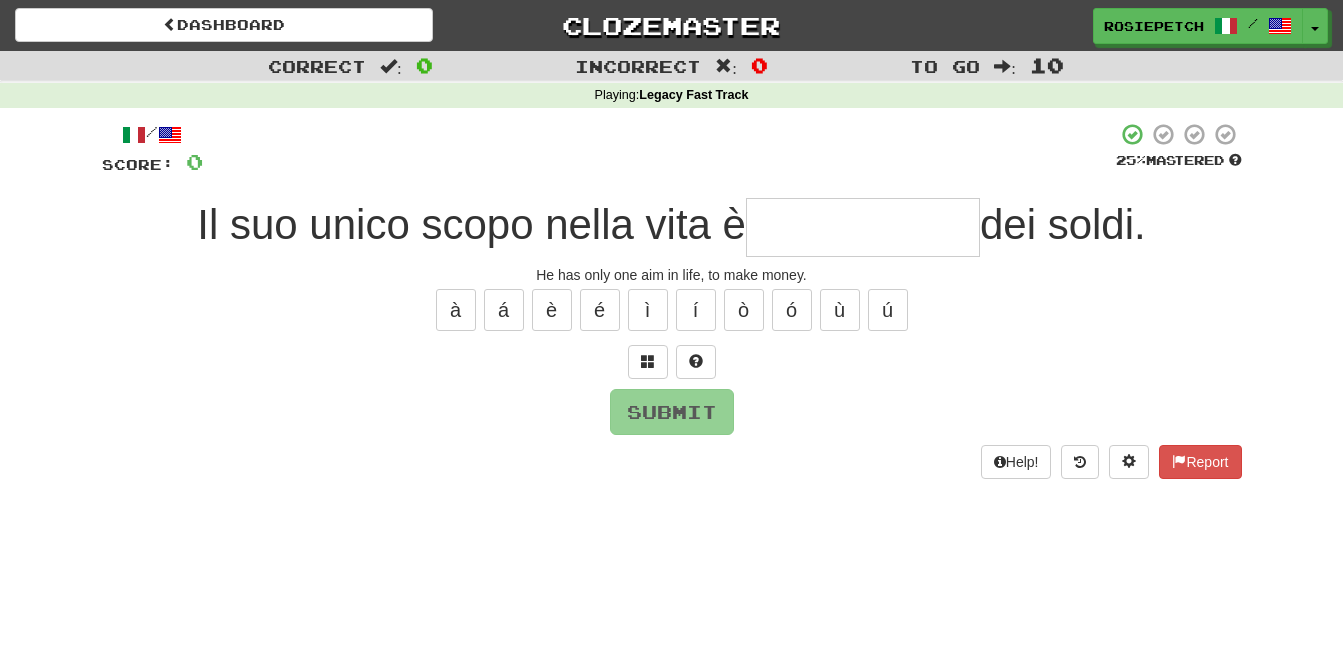 scroll, scrollTop: 0, scrollLeft: 0, axis: both 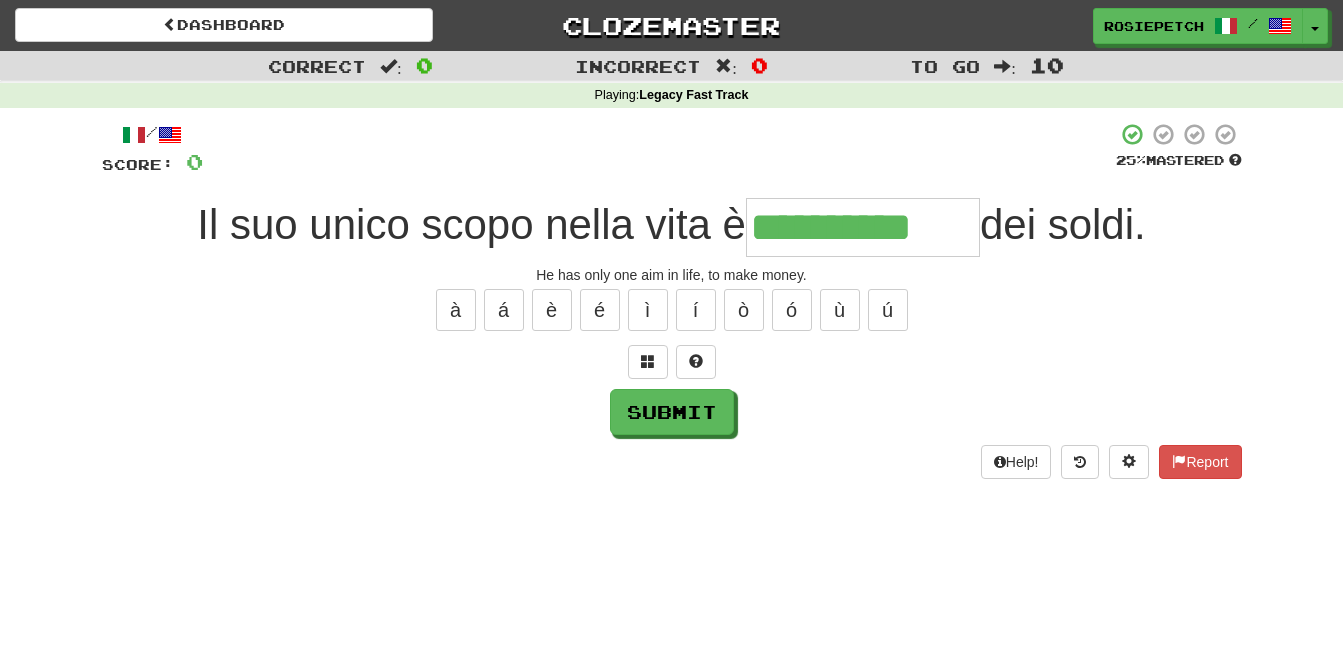 type on "**********" 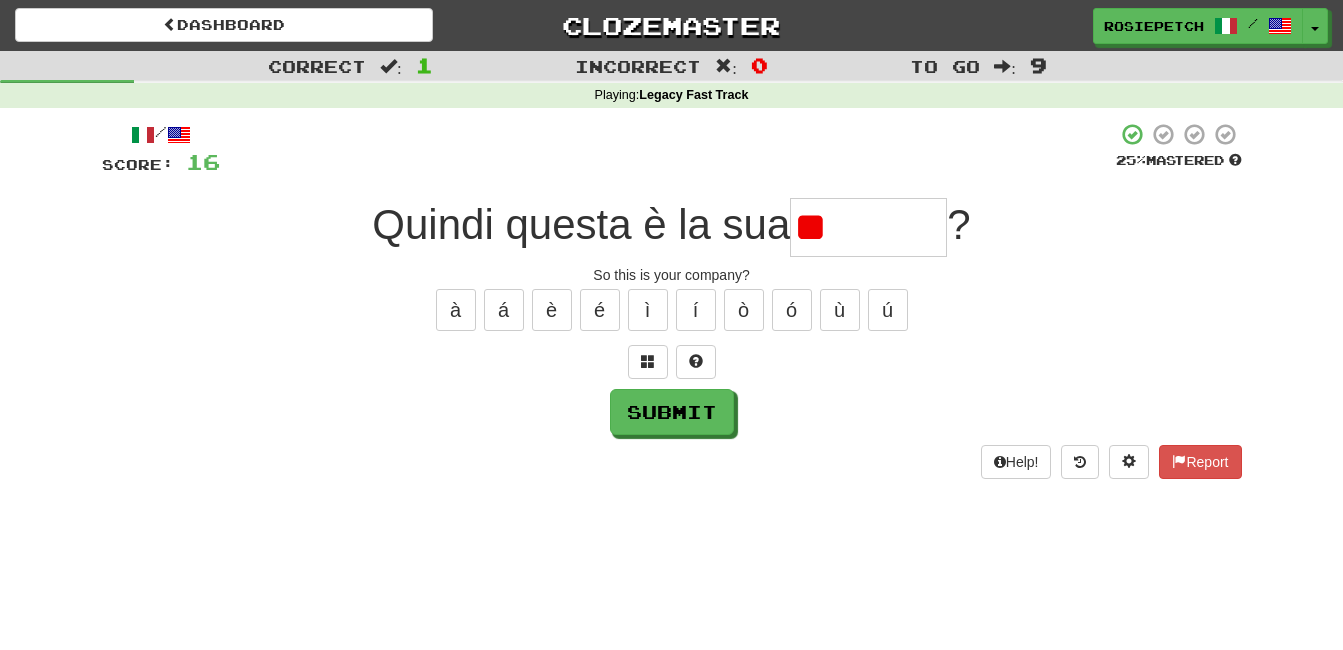 type on "*" 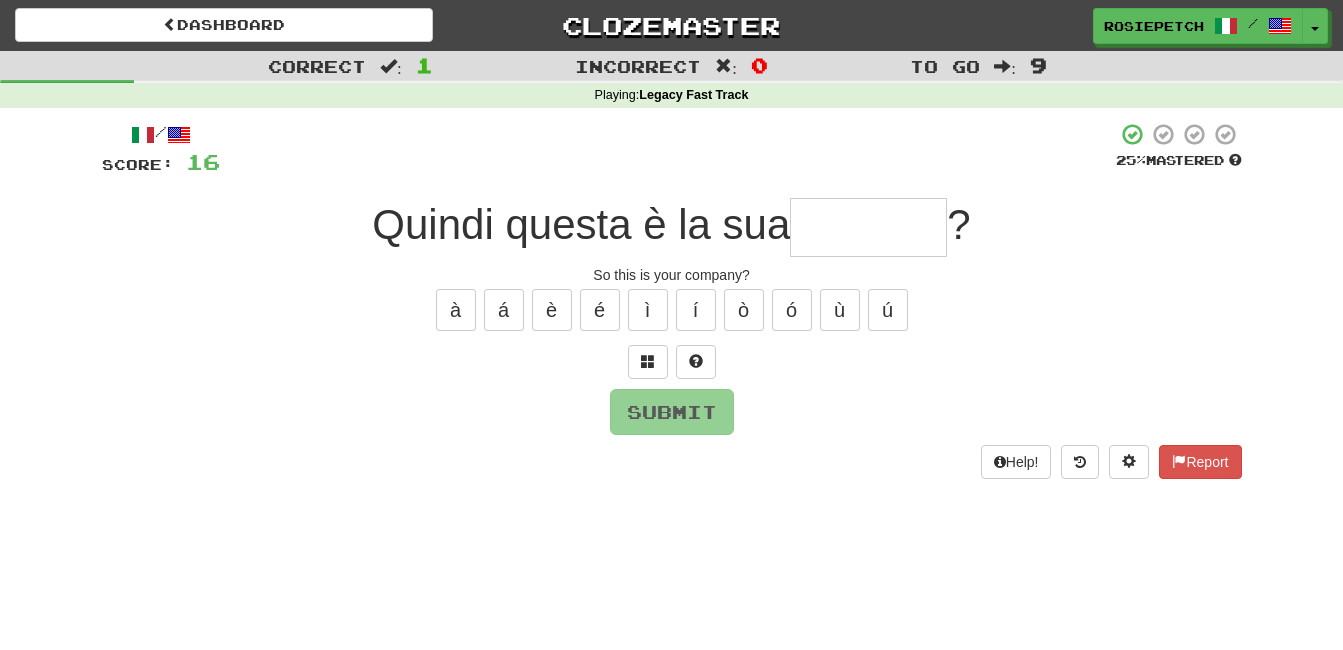 type on "*******" 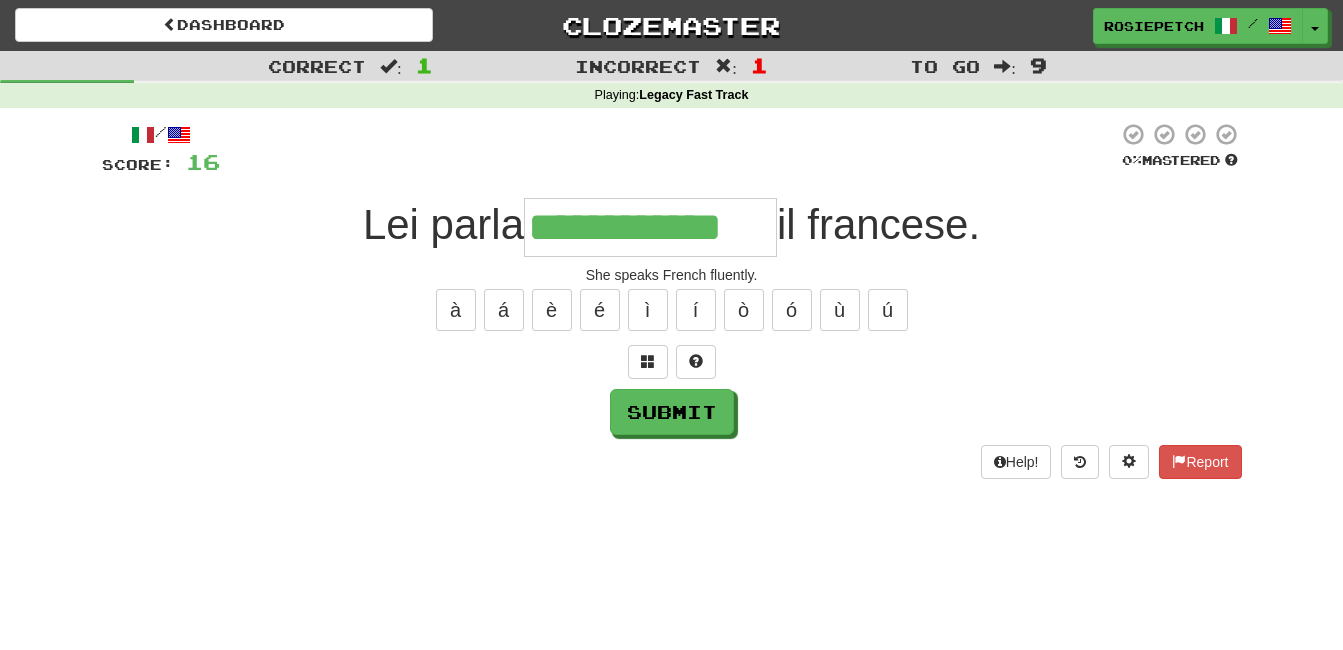 type on "**********" 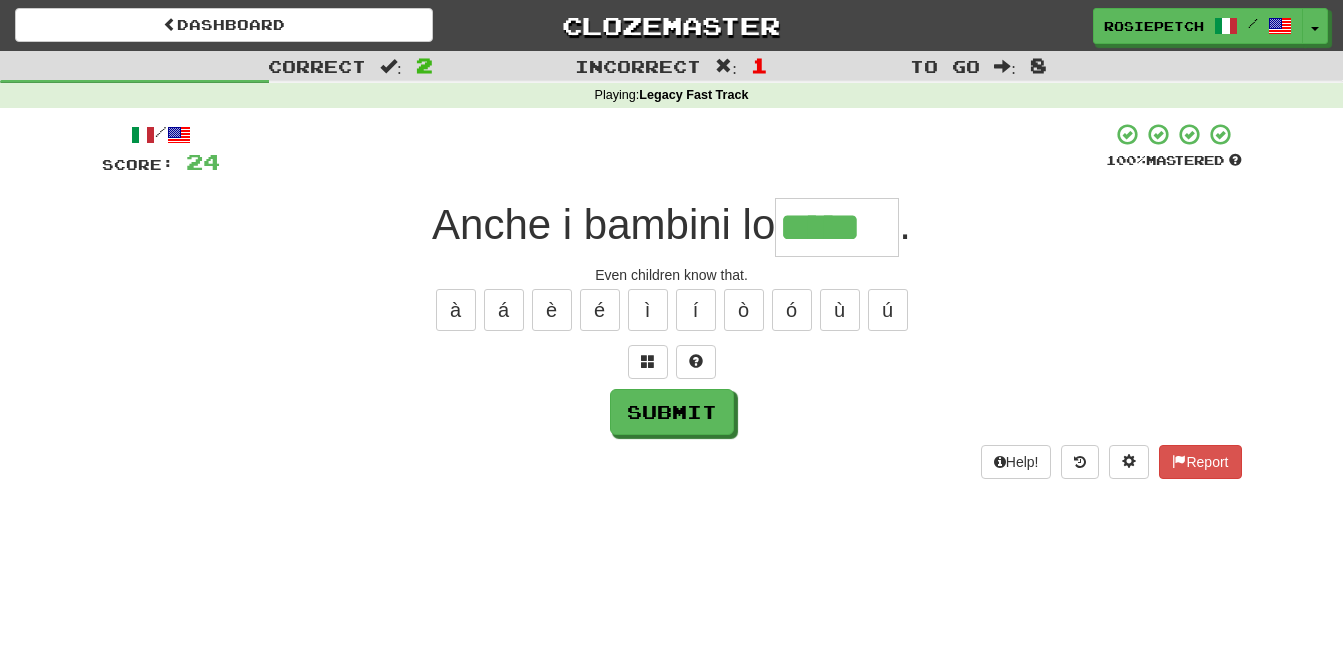 type on "*****" 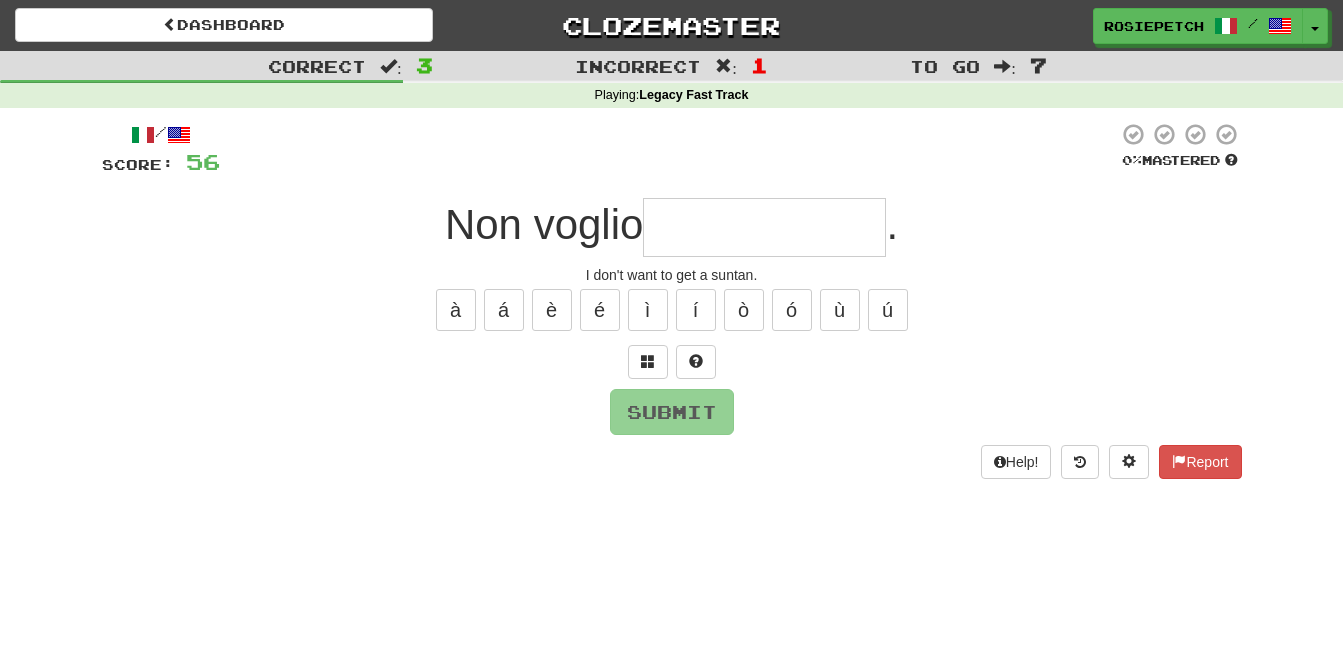 type on "**********" 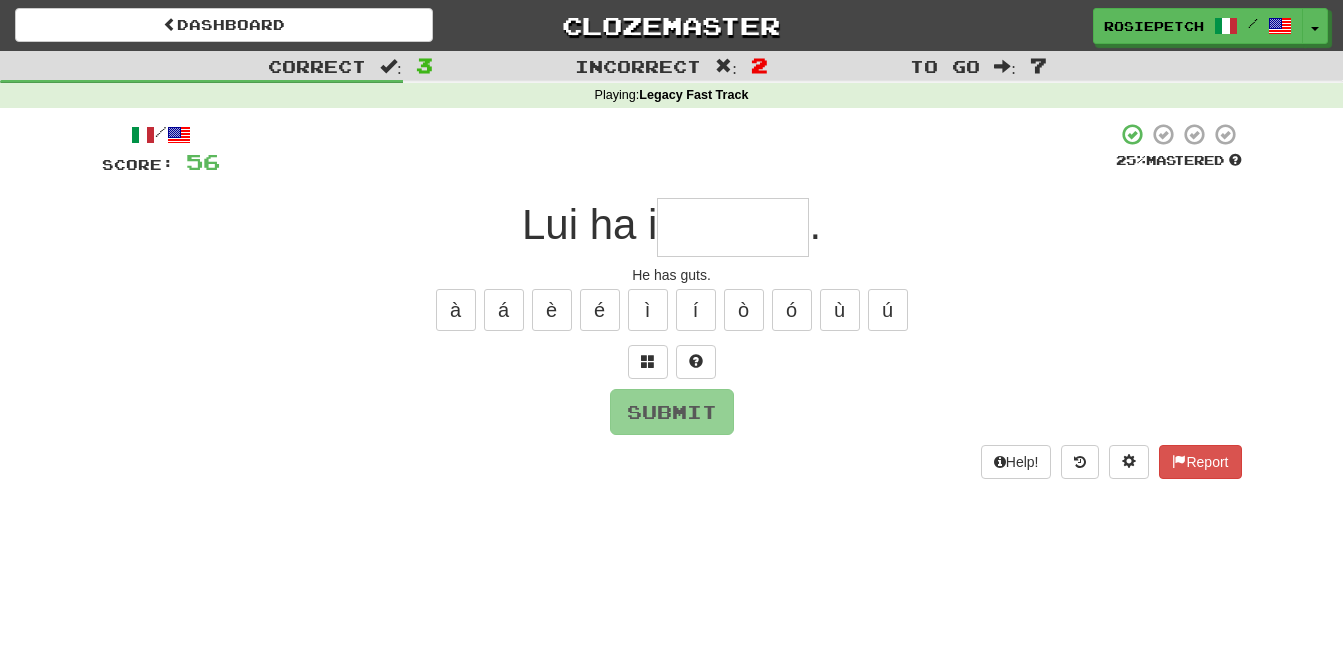 type on "*" 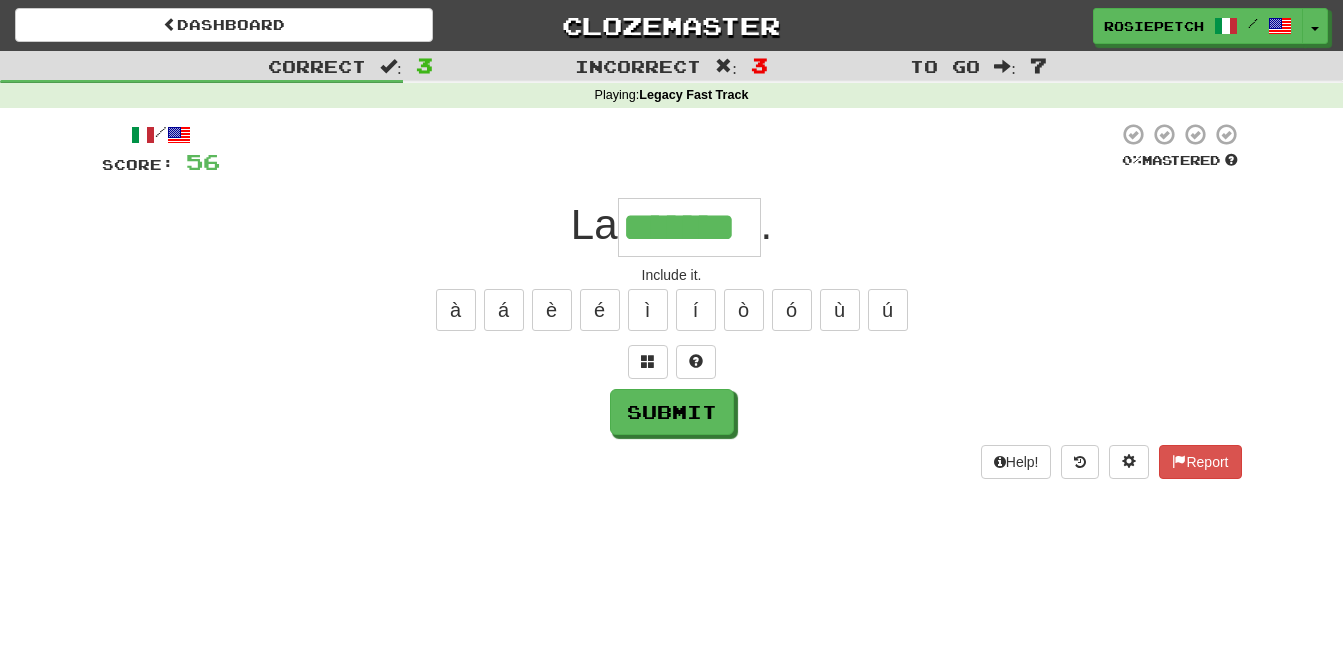 type on "*******" 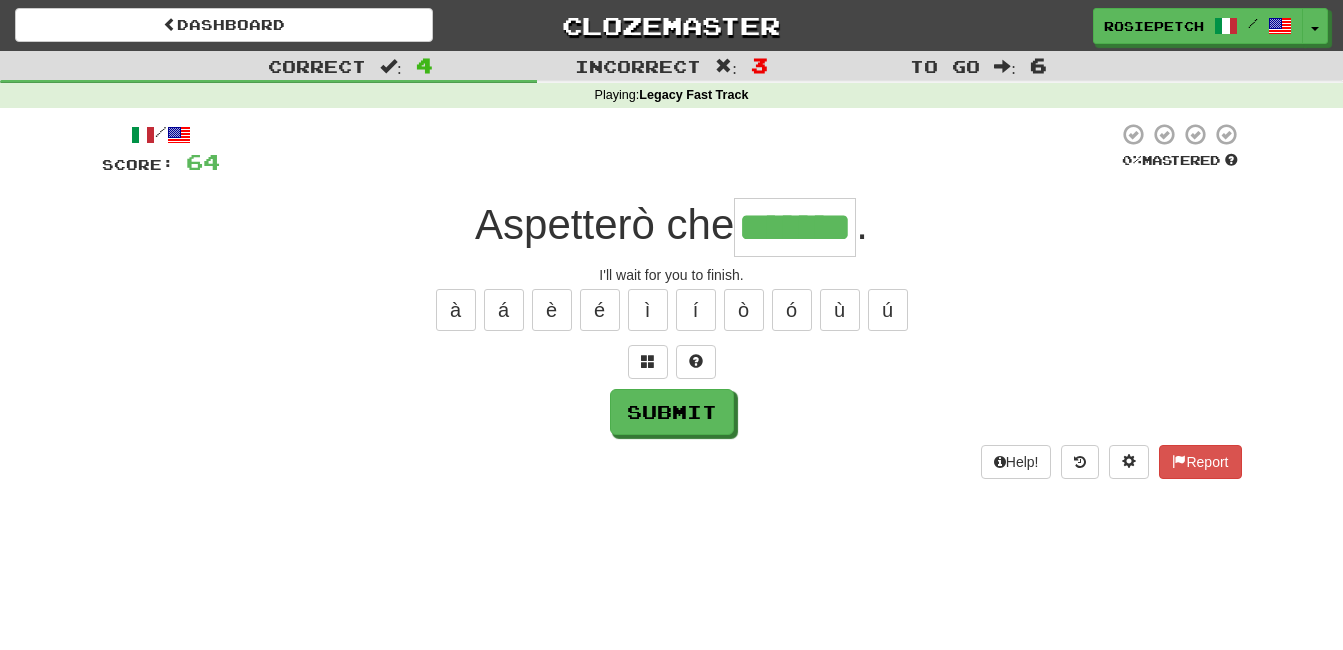 type on "*******" 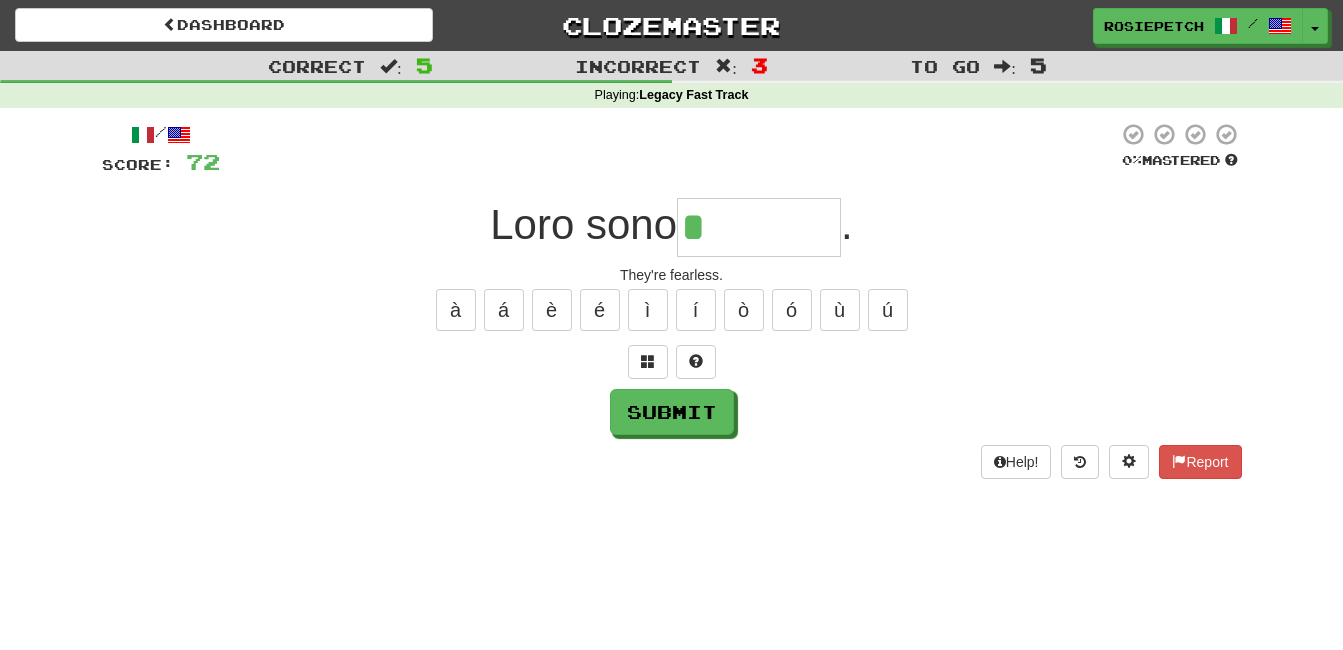 type on "********" 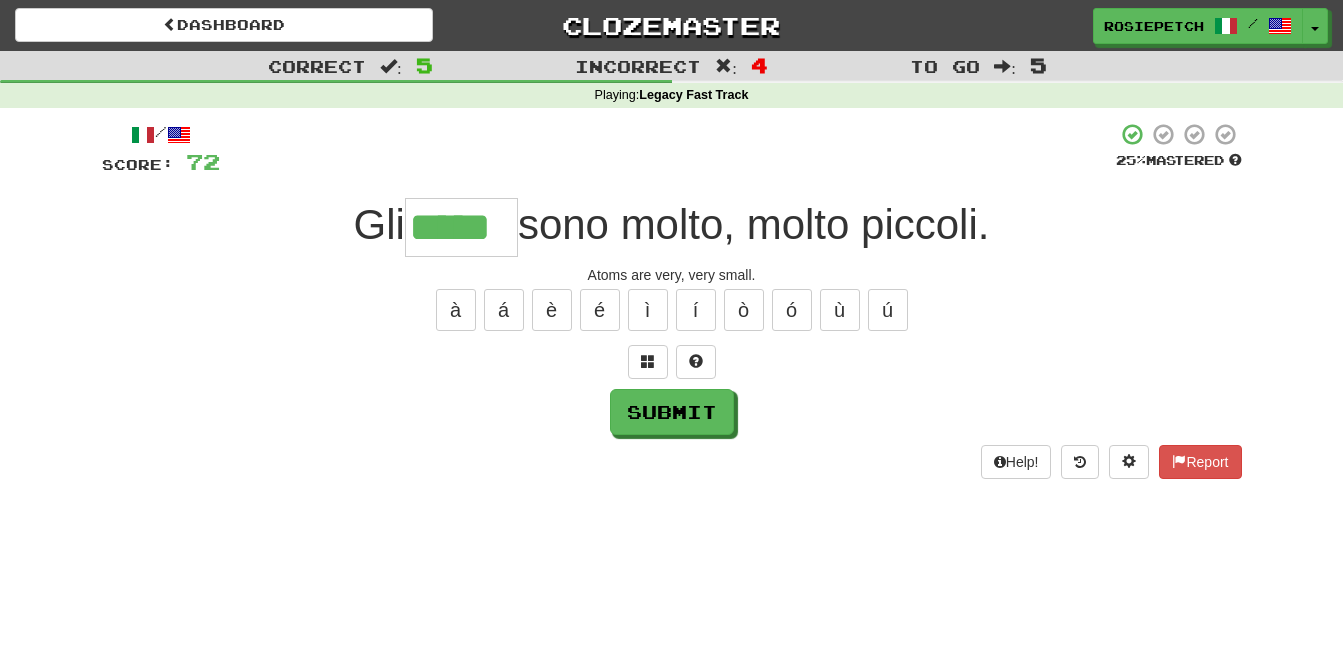 type on "*****" 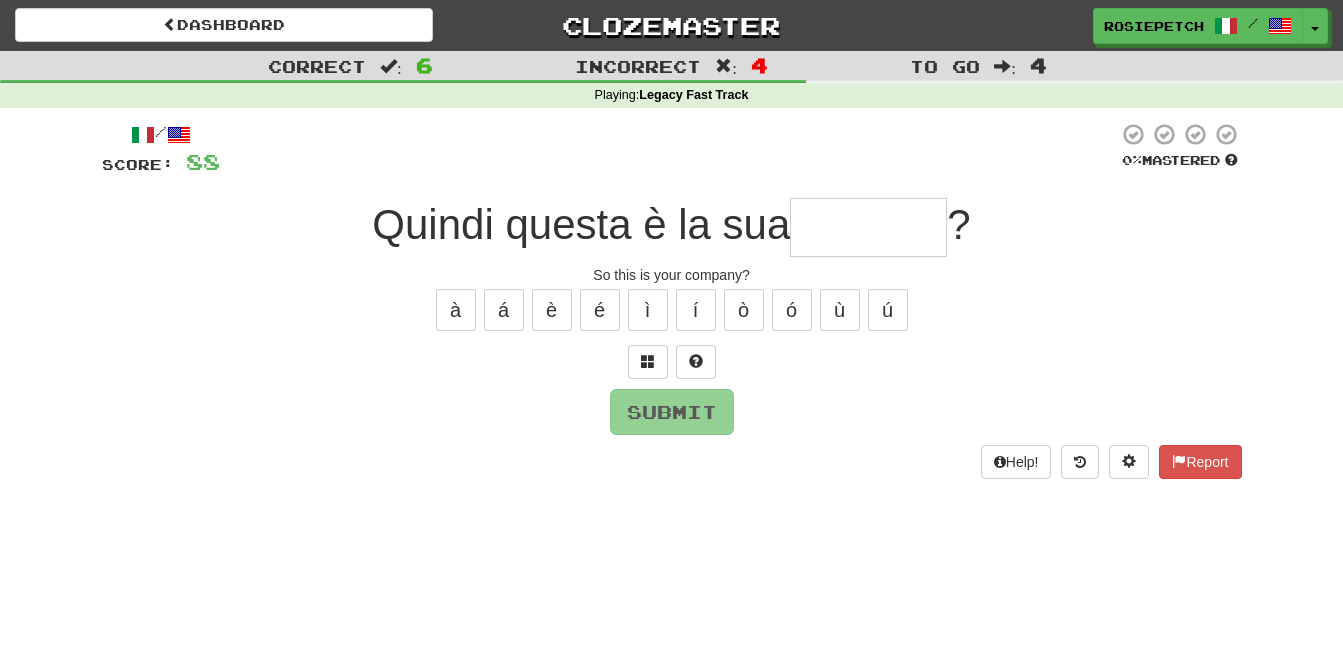 type on "*" 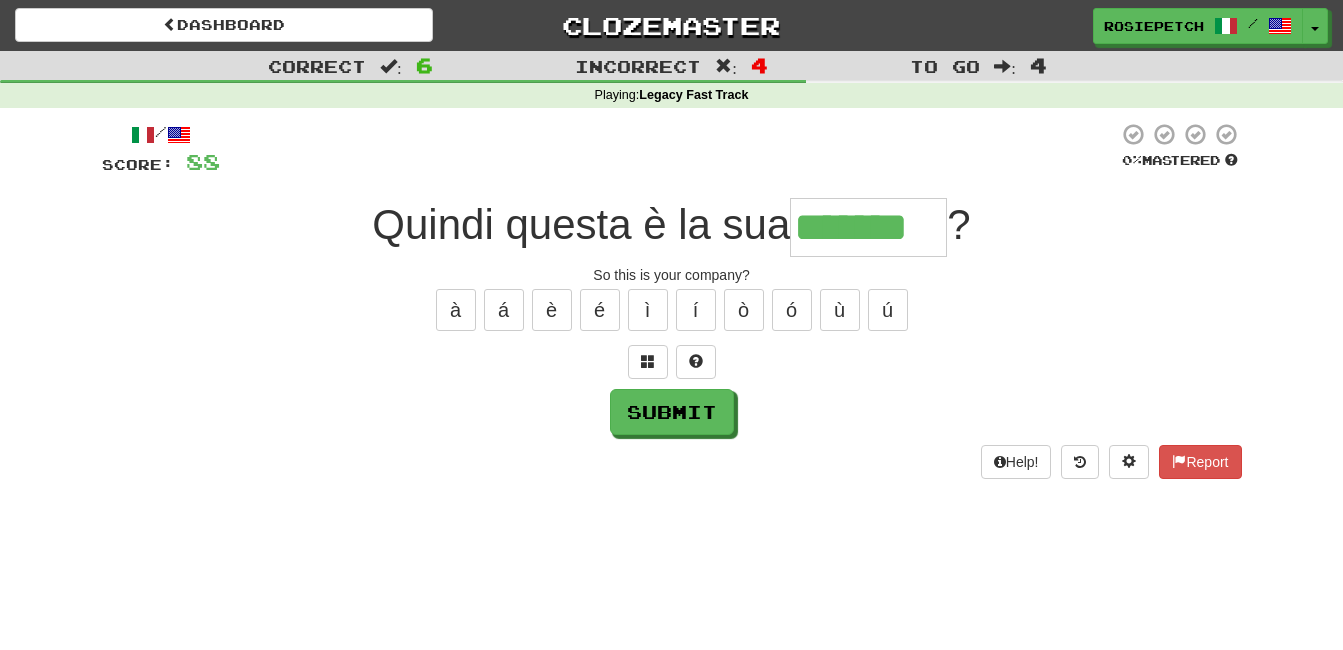 type on "*******" 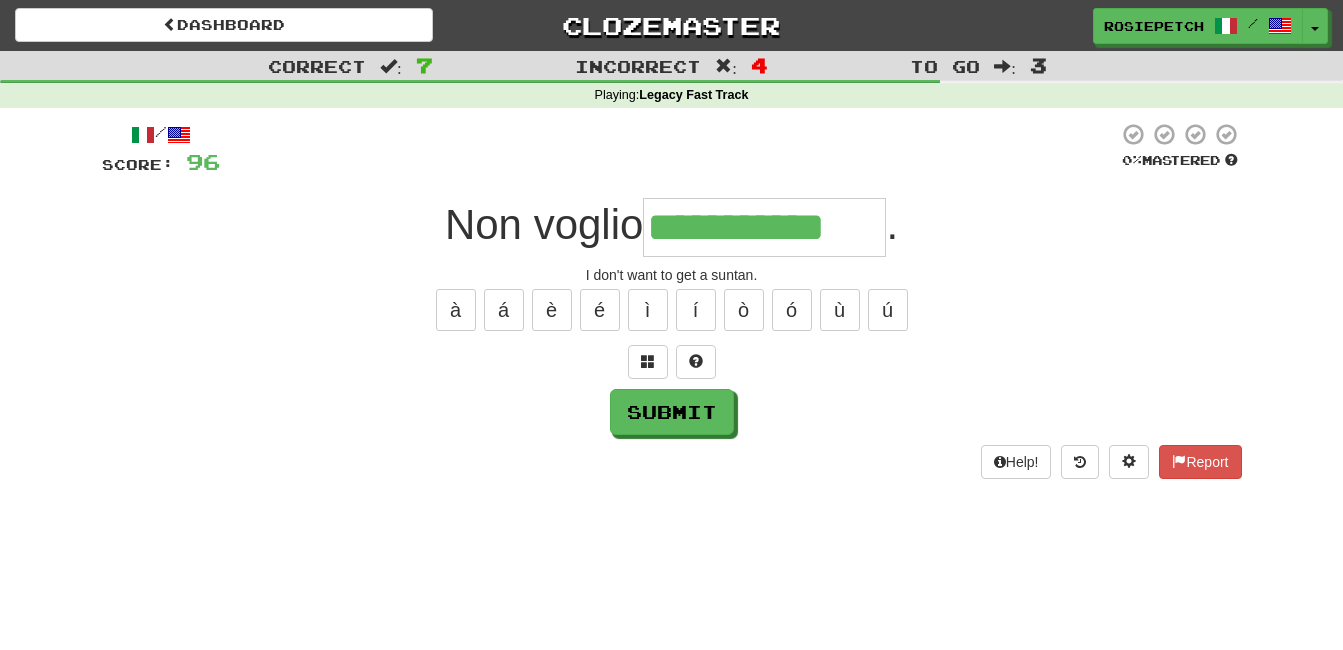 type on "**********" 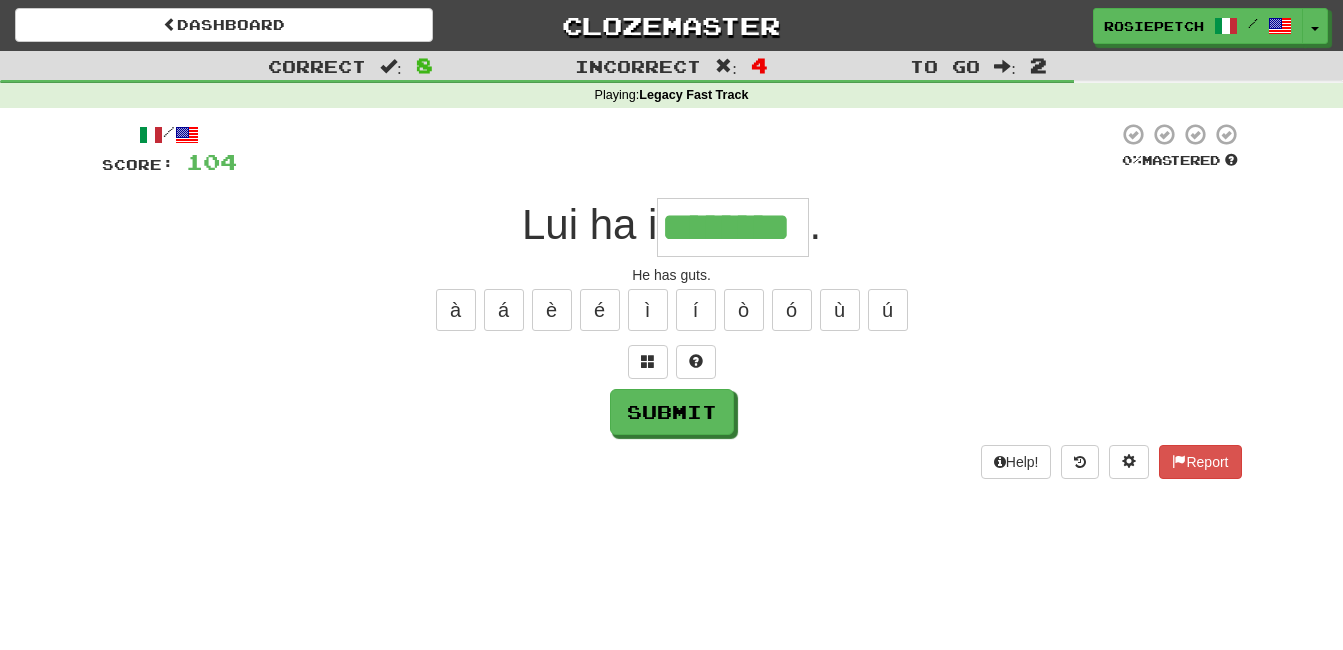 type on "********" 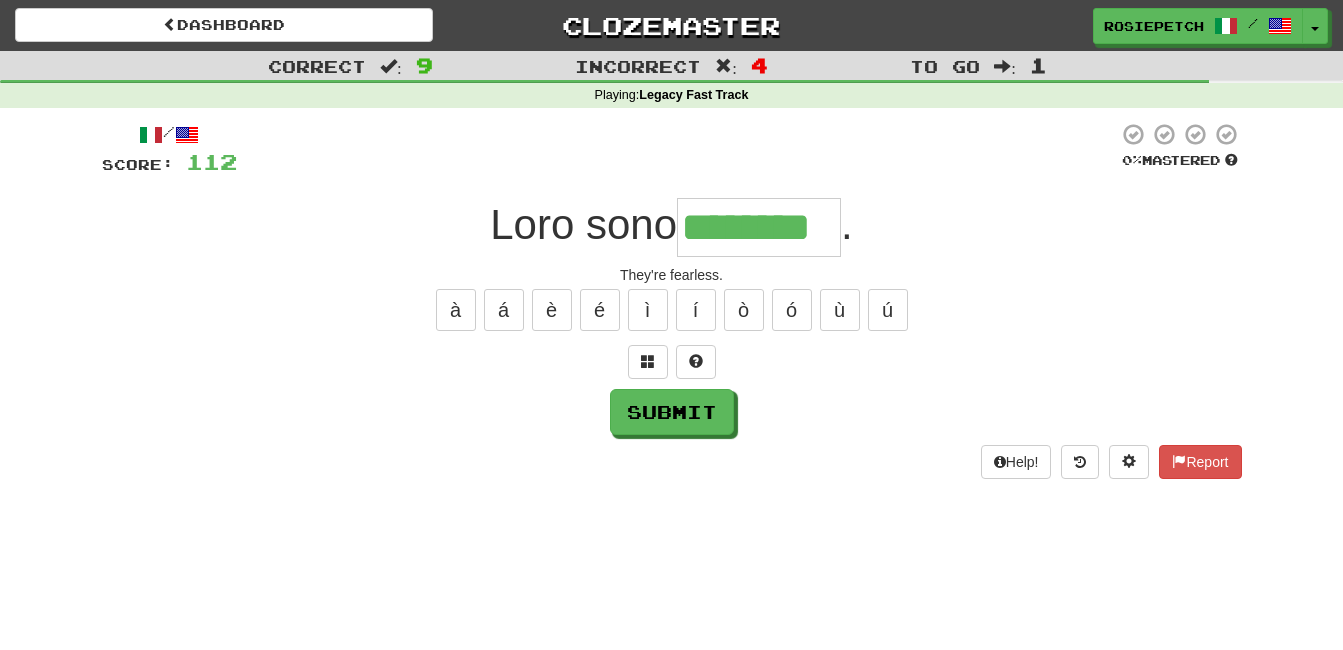 type on "********" 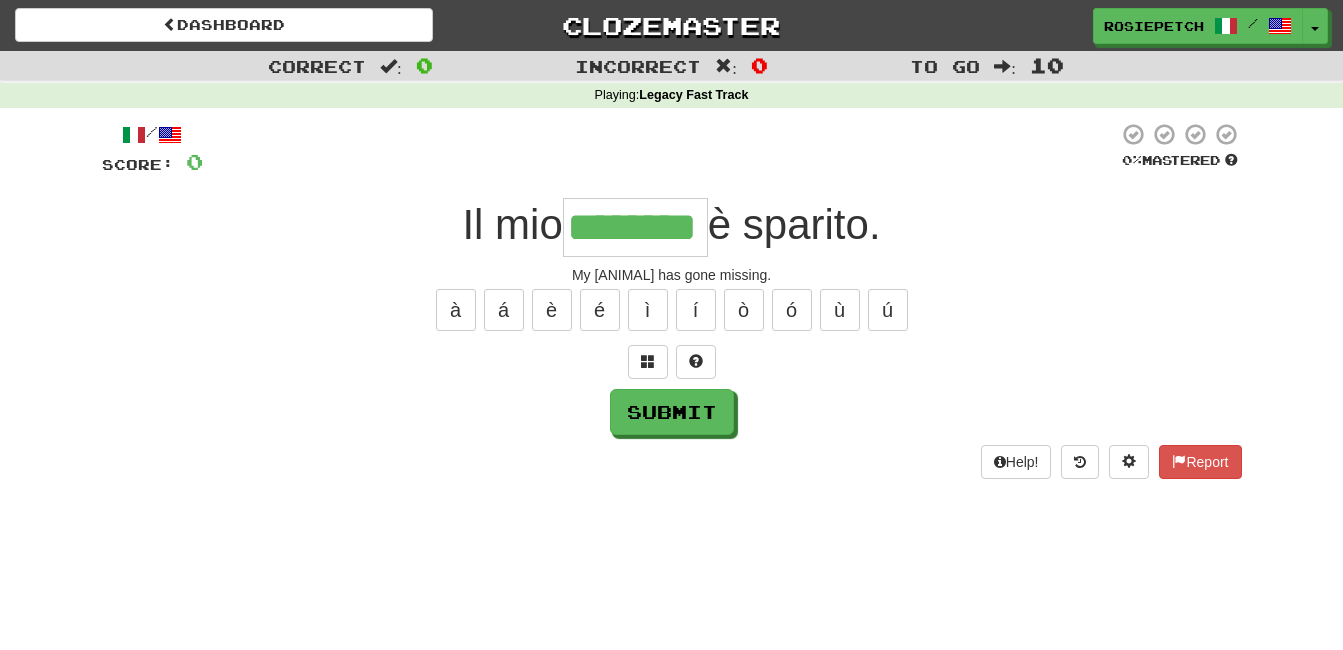 type on "********" 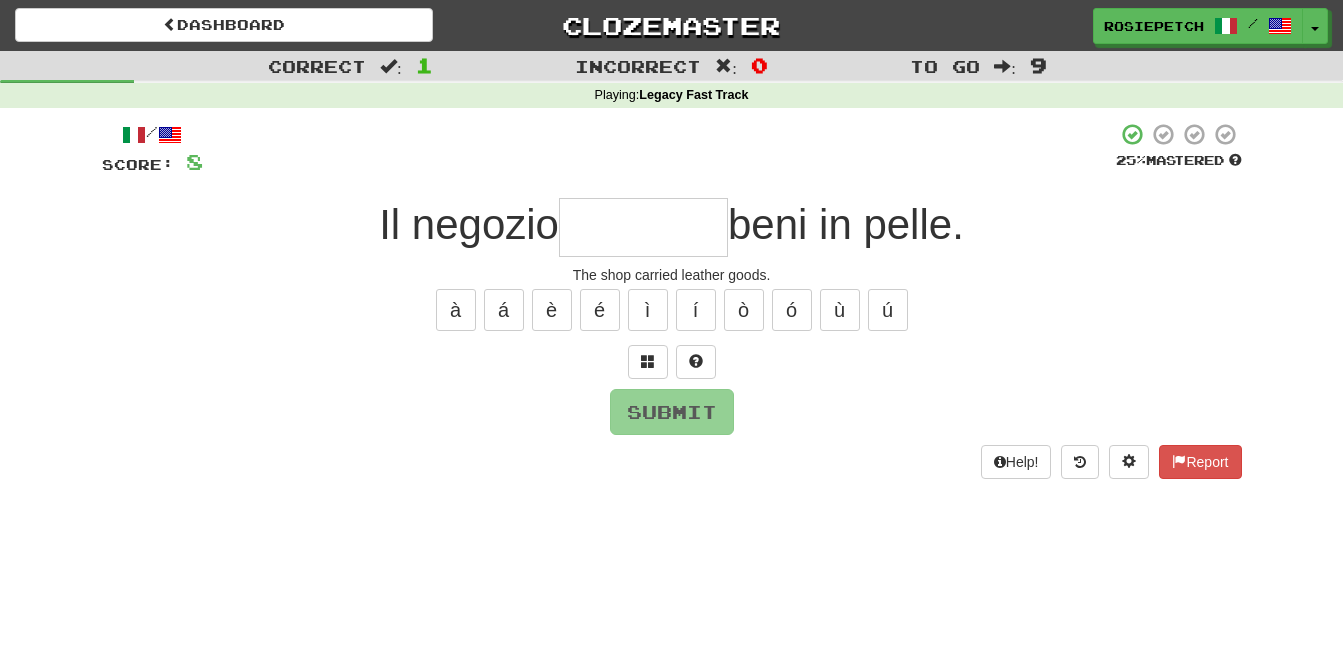 type on "*******" 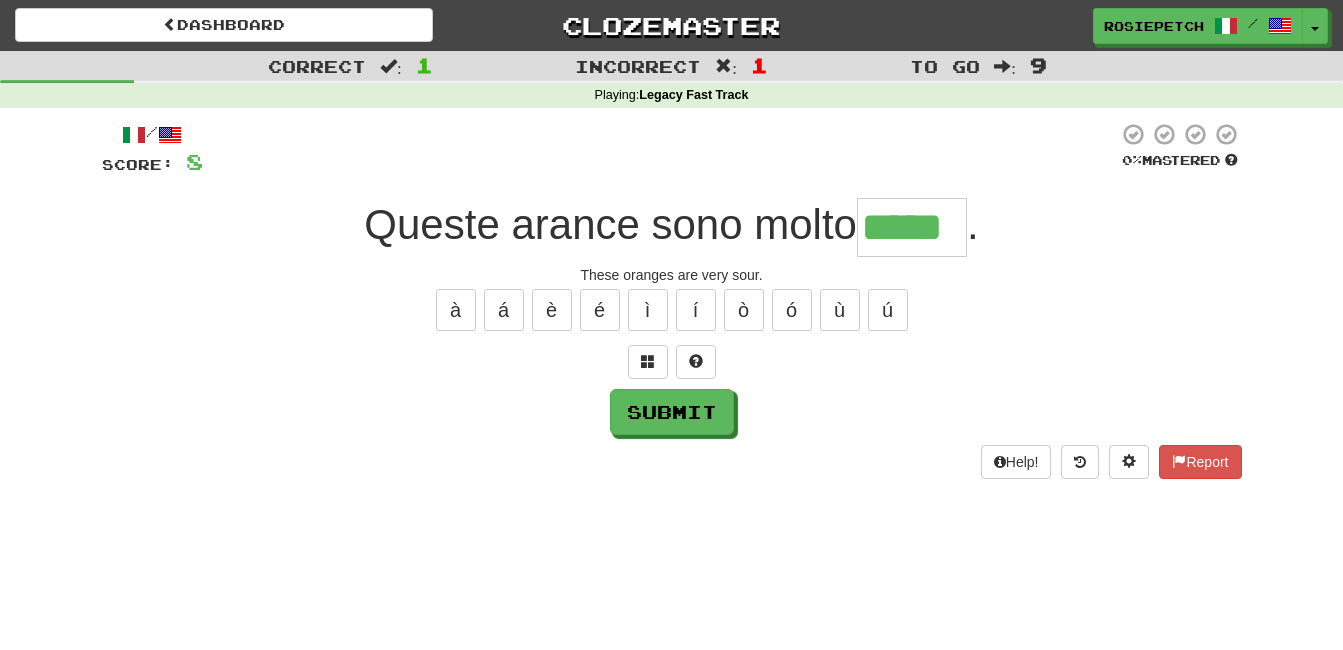 type on "*****" 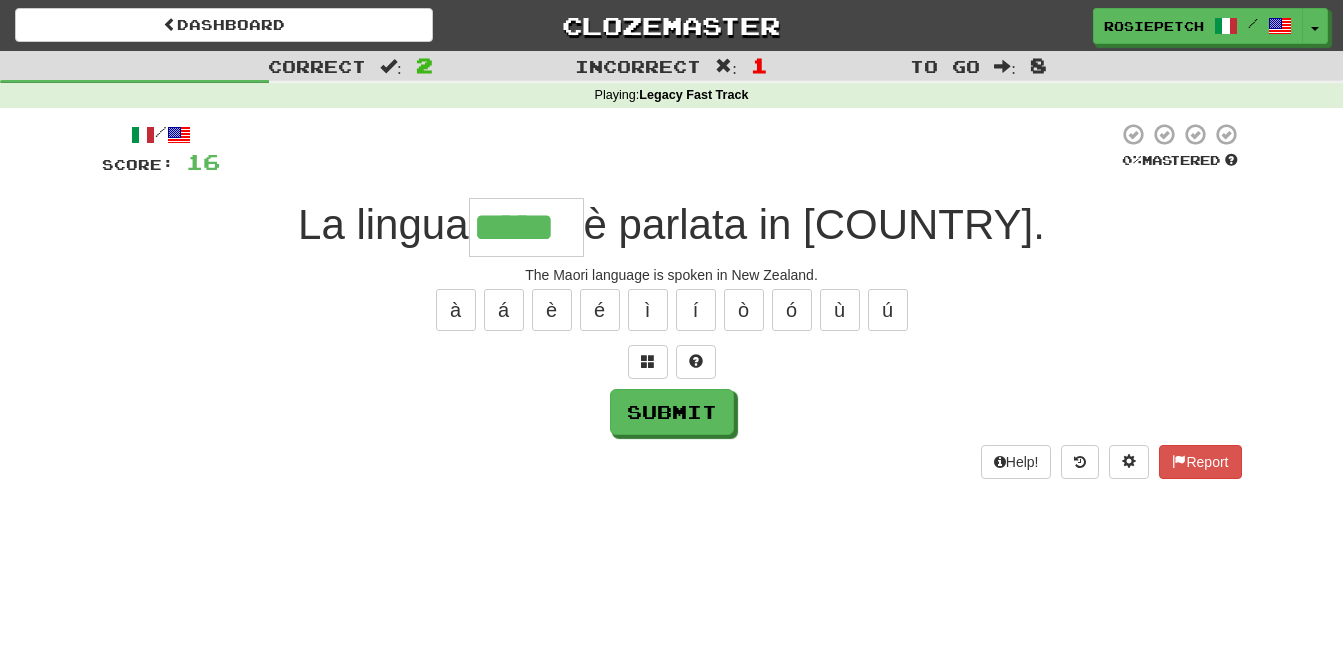type on "*****" 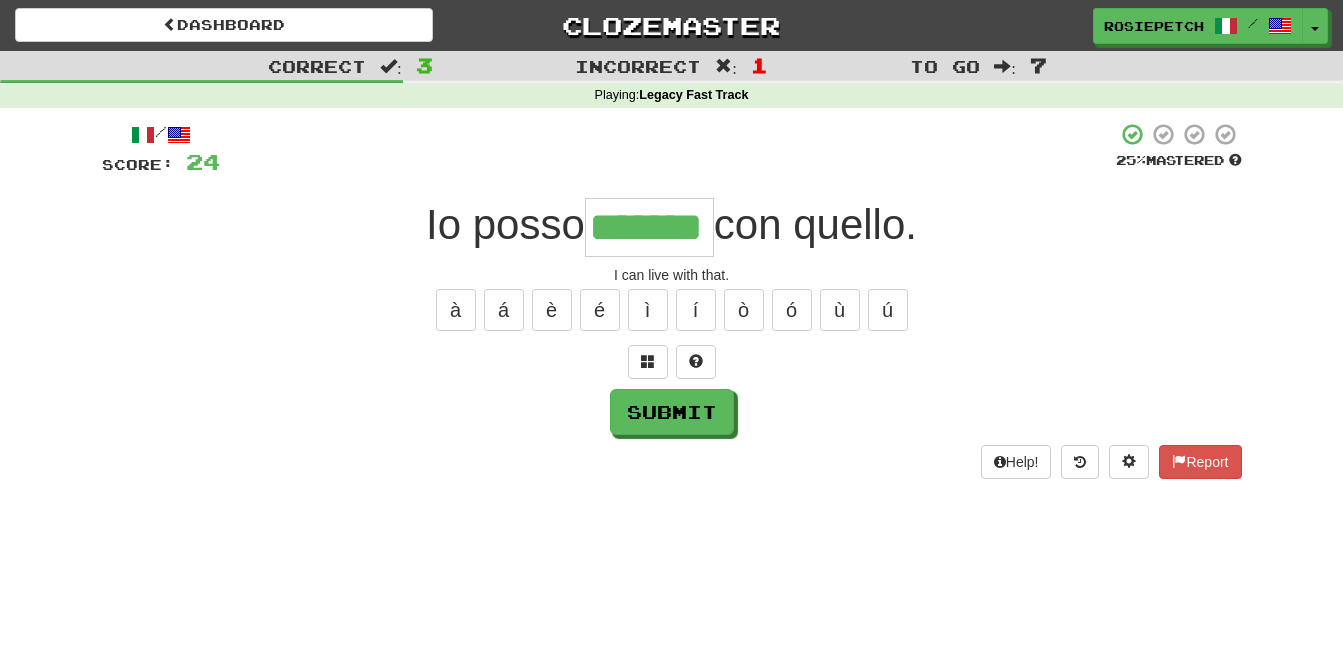 type on "*******" 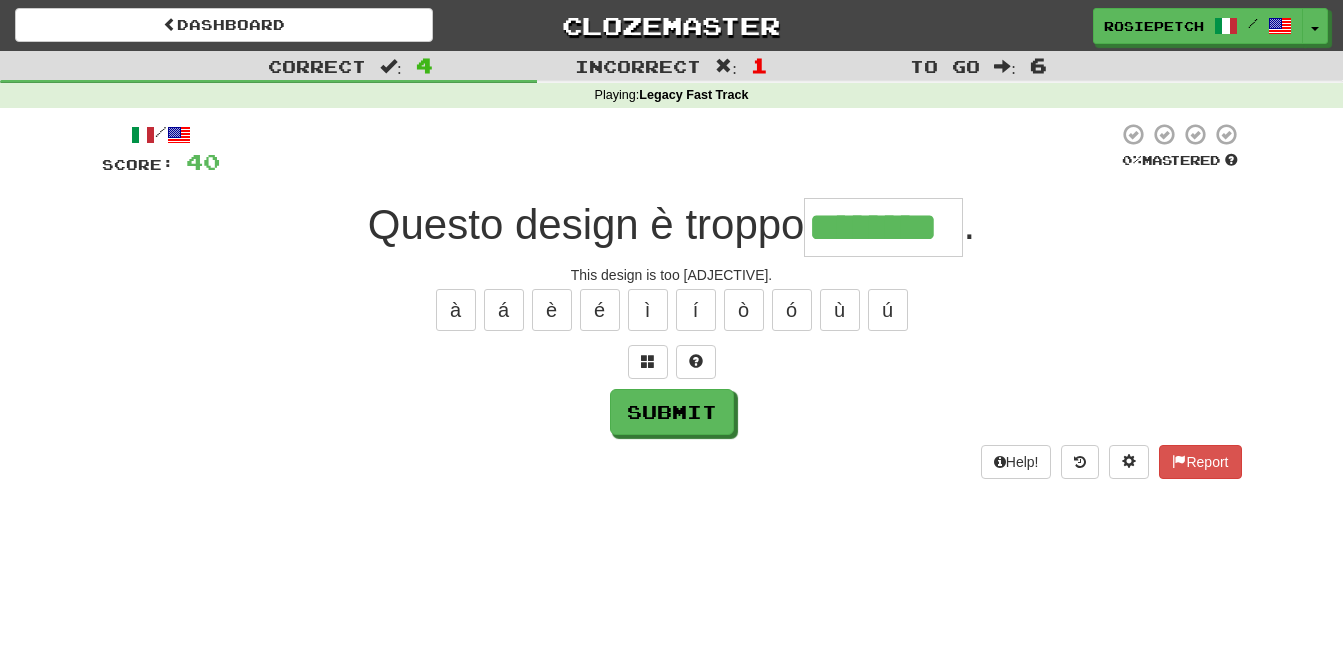 type on "********" 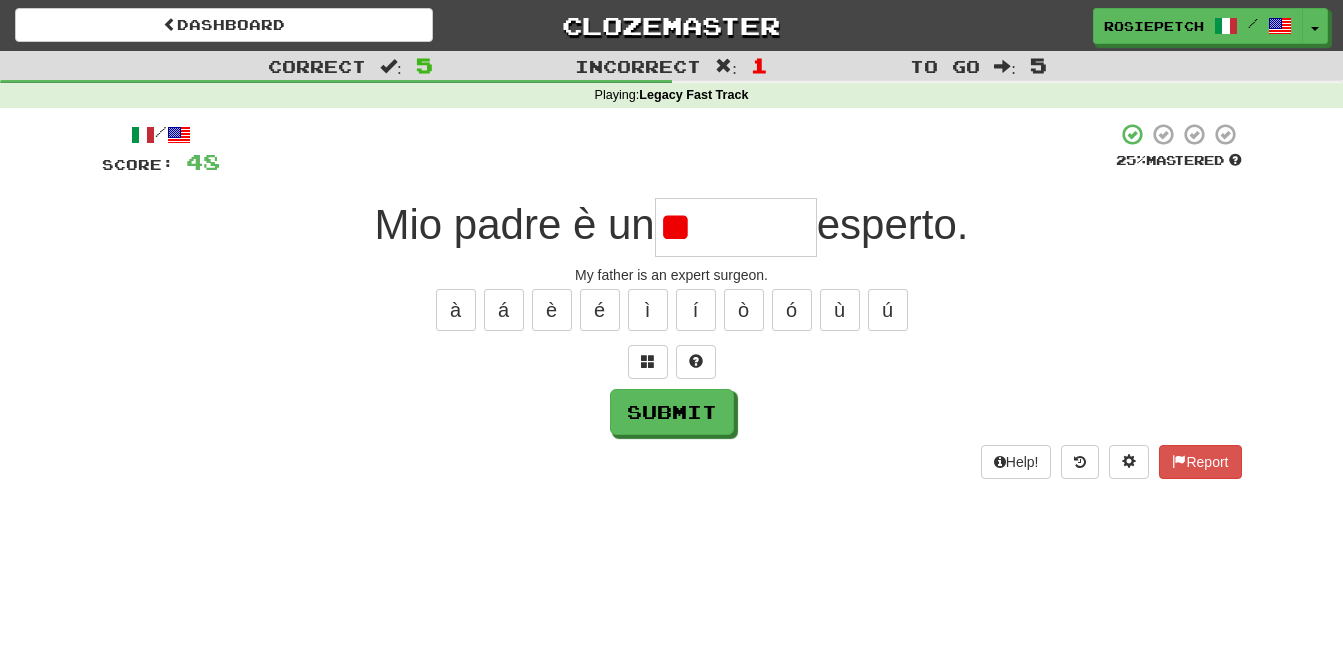 type on "*" 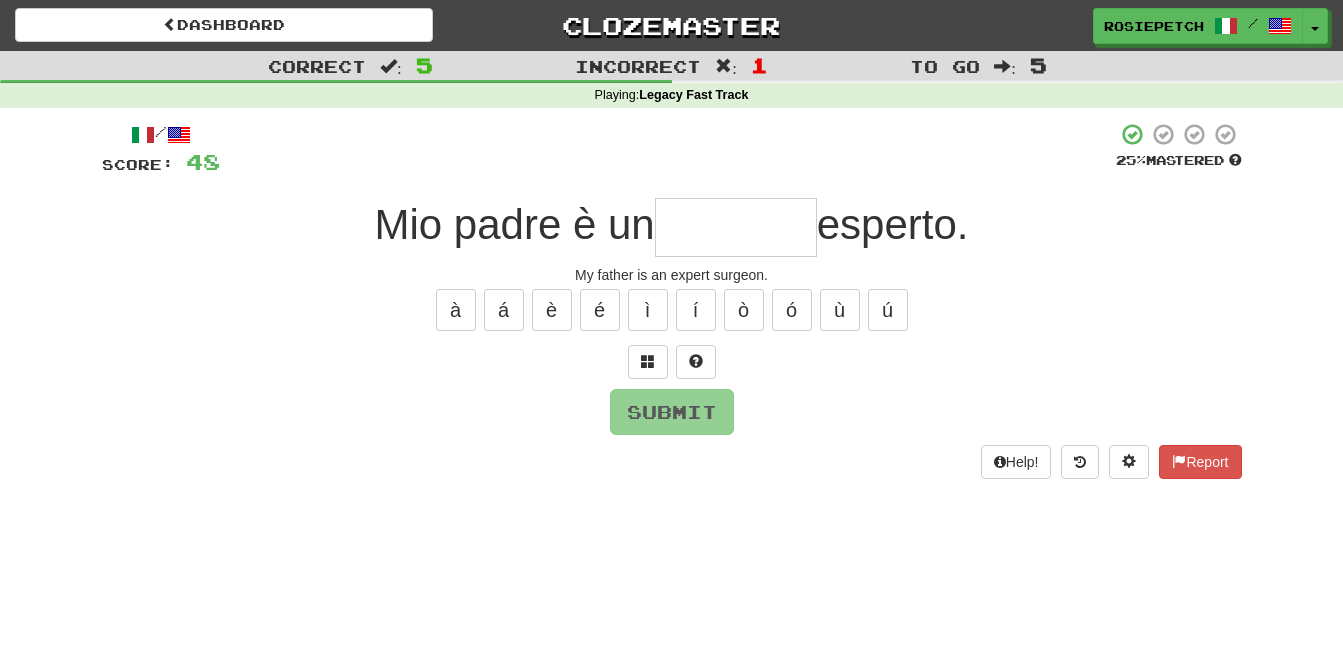type on "********" 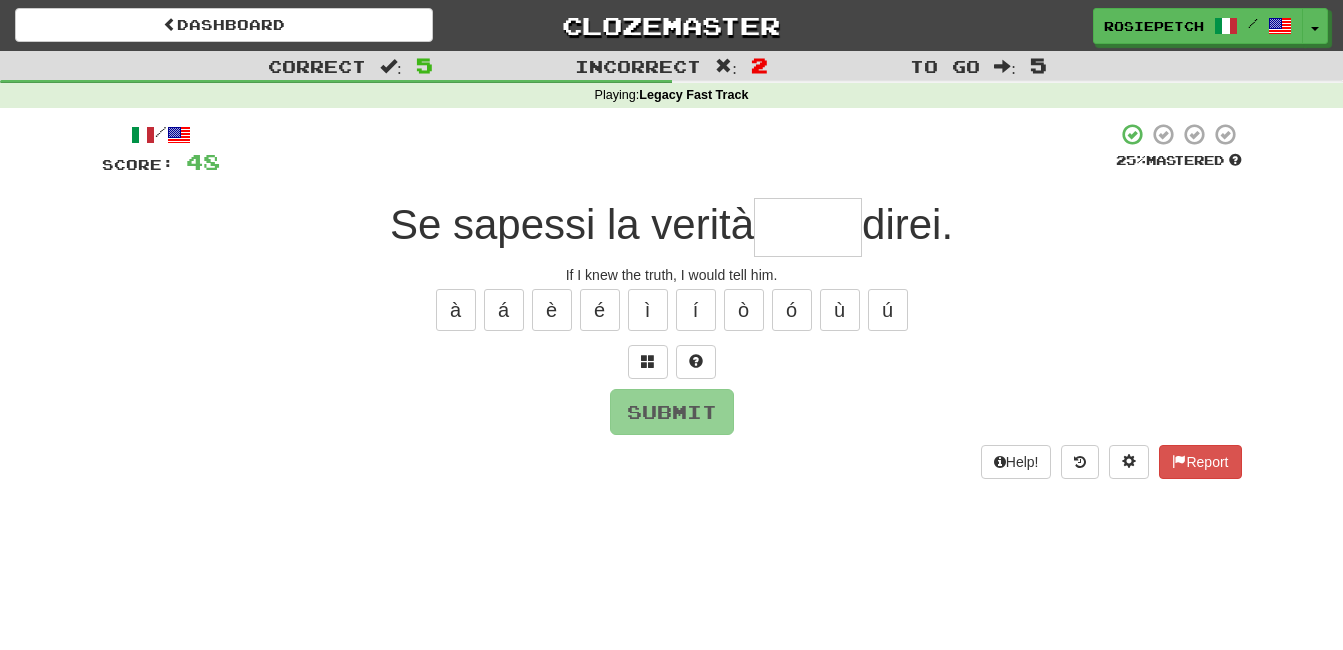 type on "*" 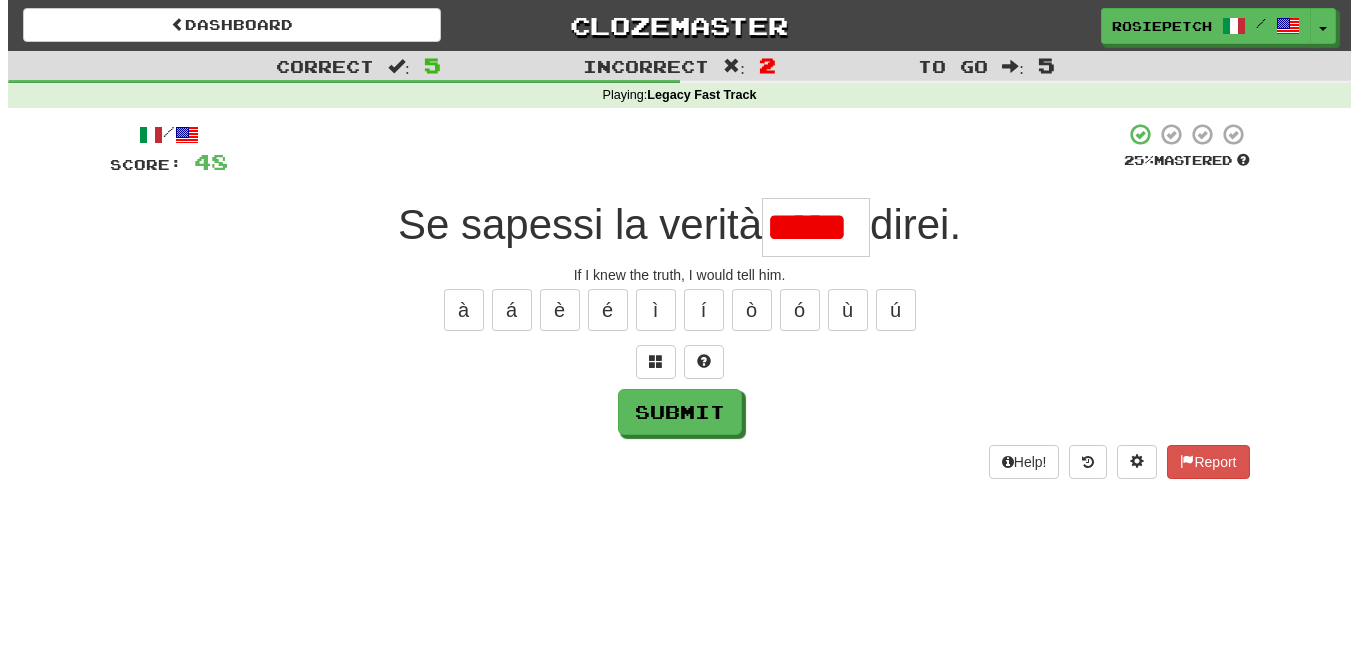 scroll, scrollTop: 0, scrollLeft: 0, axis: both 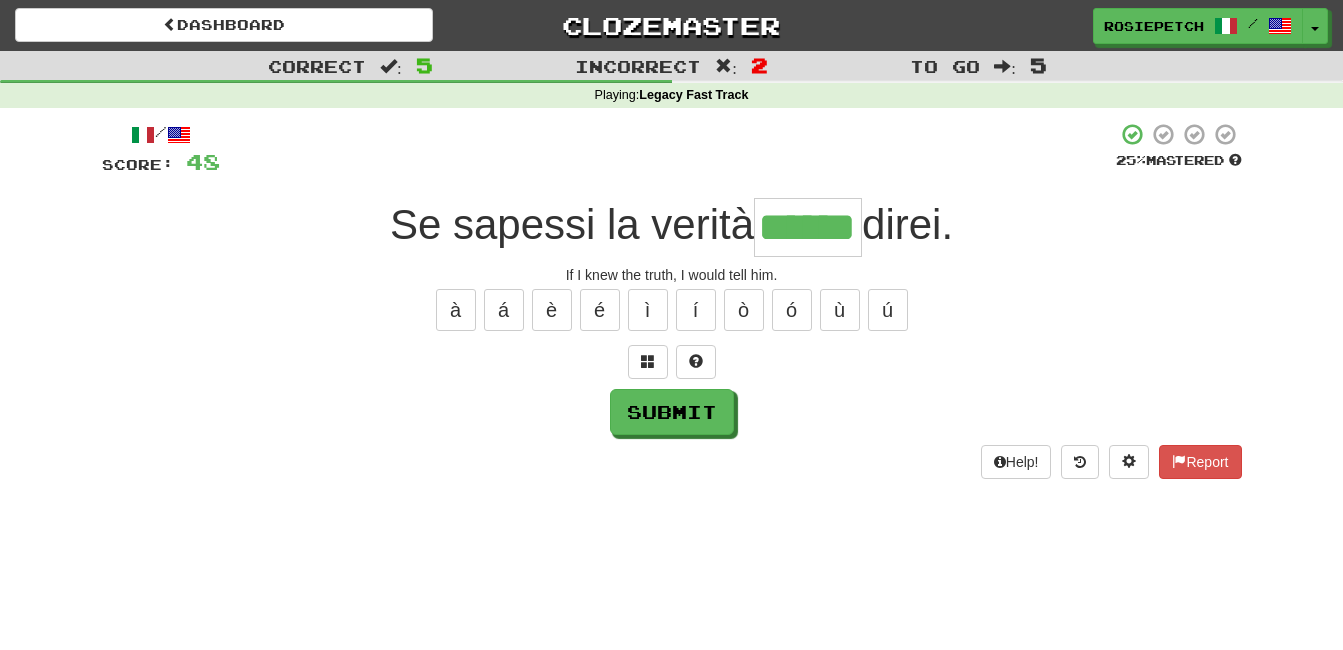type on "******" 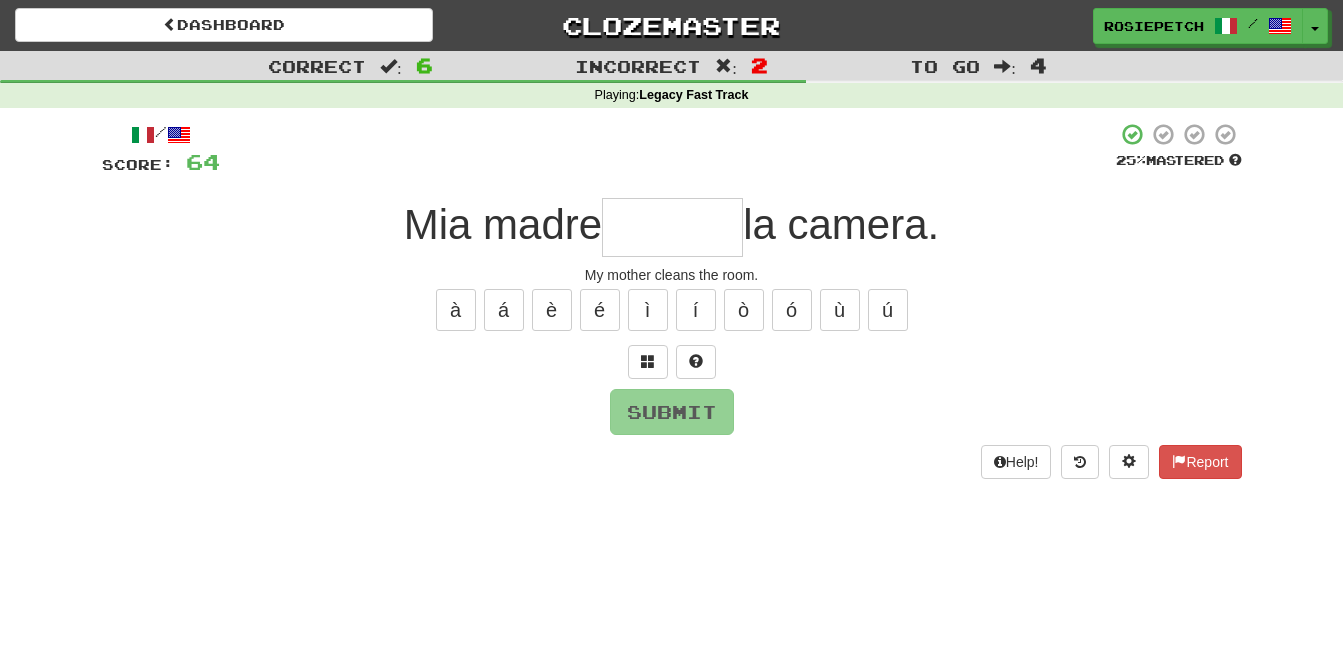 type on "*" 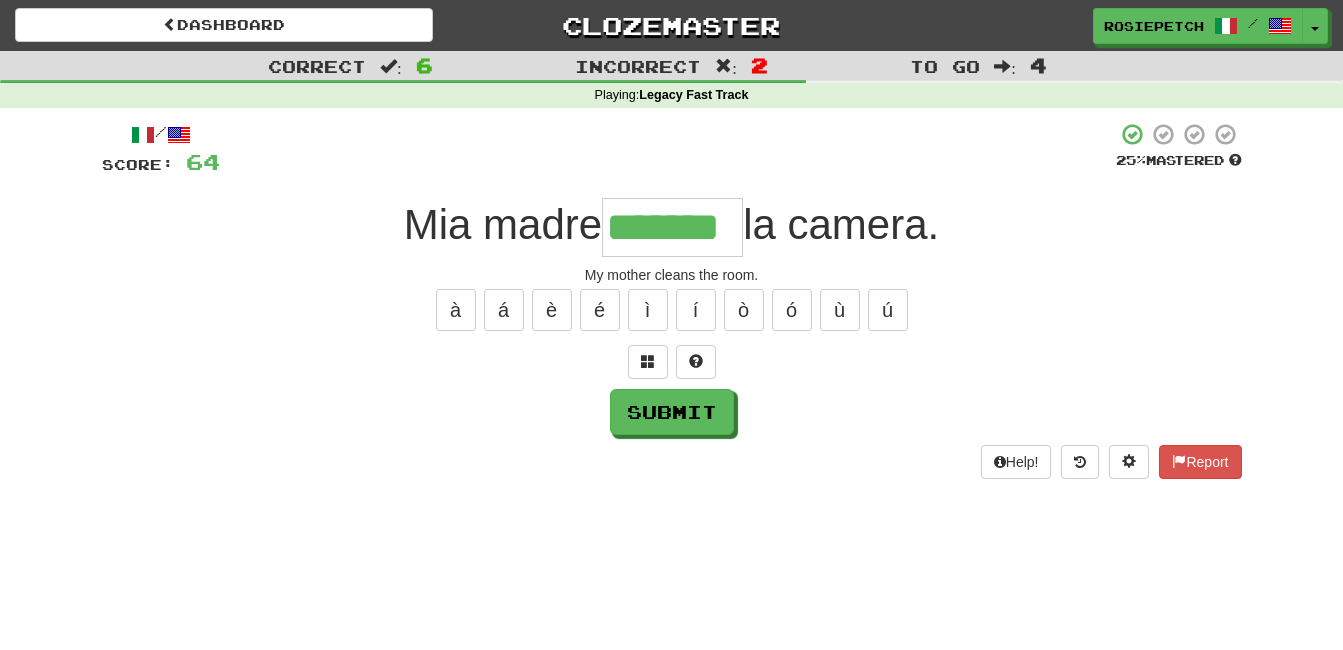 type on "*******" 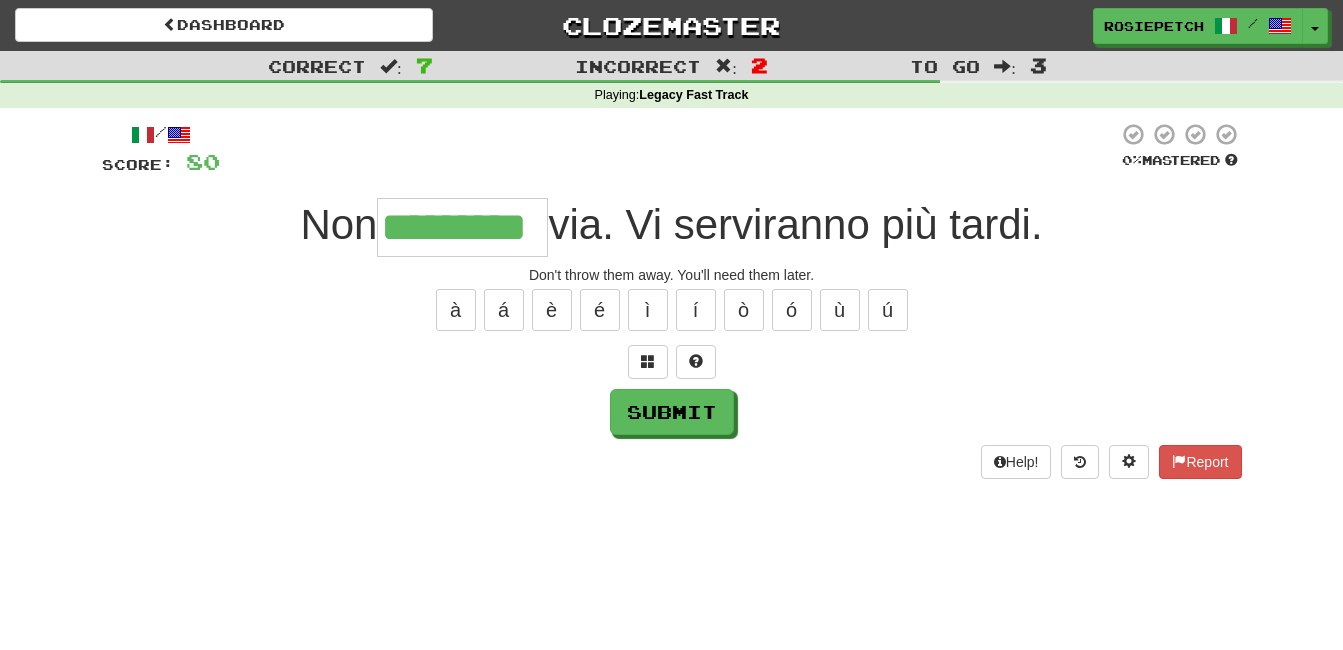 type on "*********" 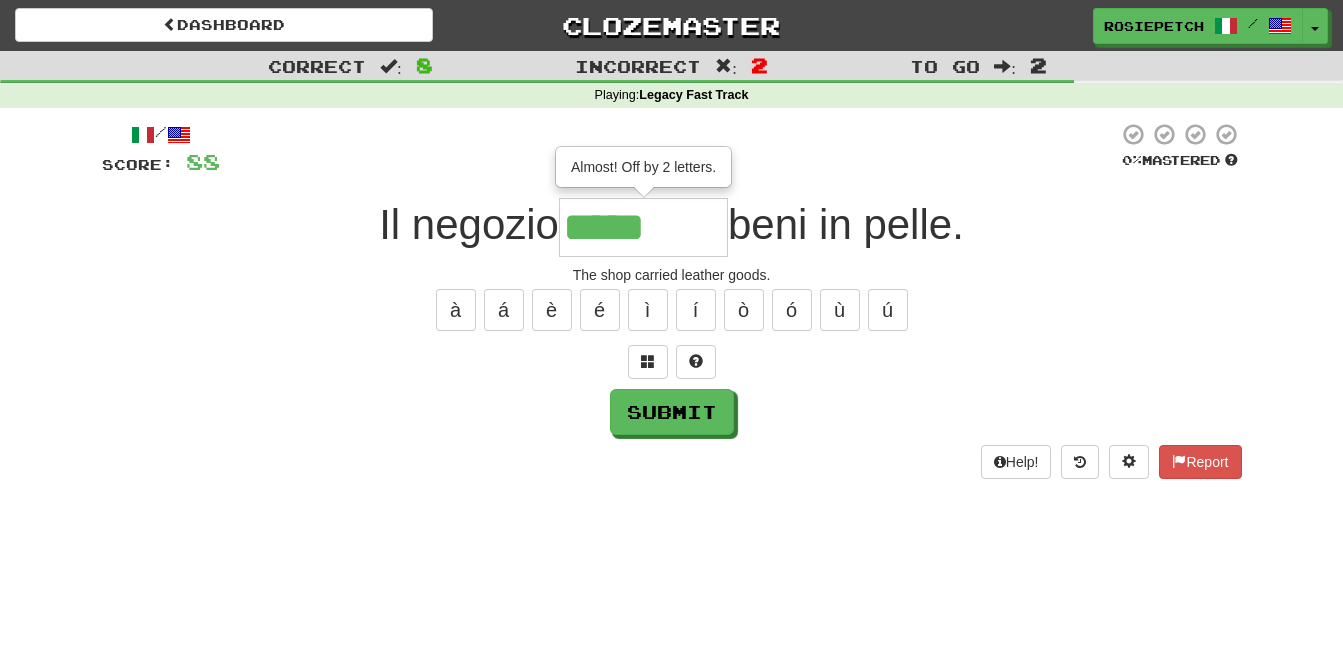 type on "*******" 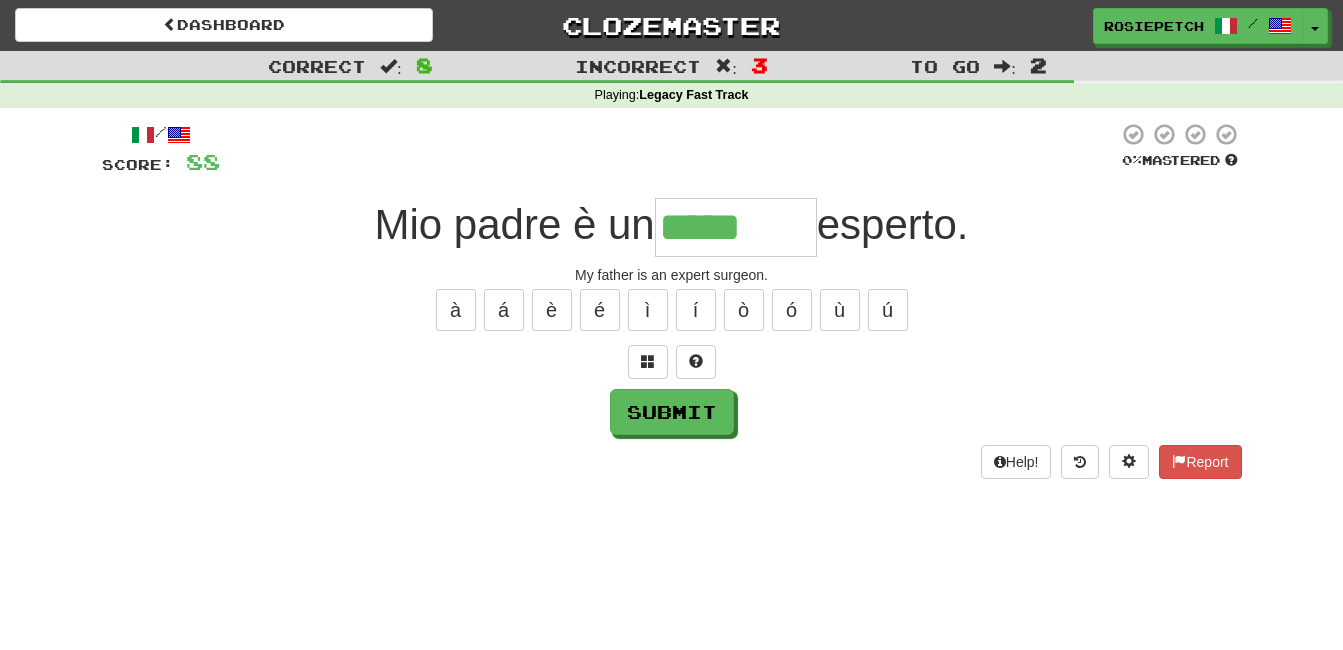 type on "********" 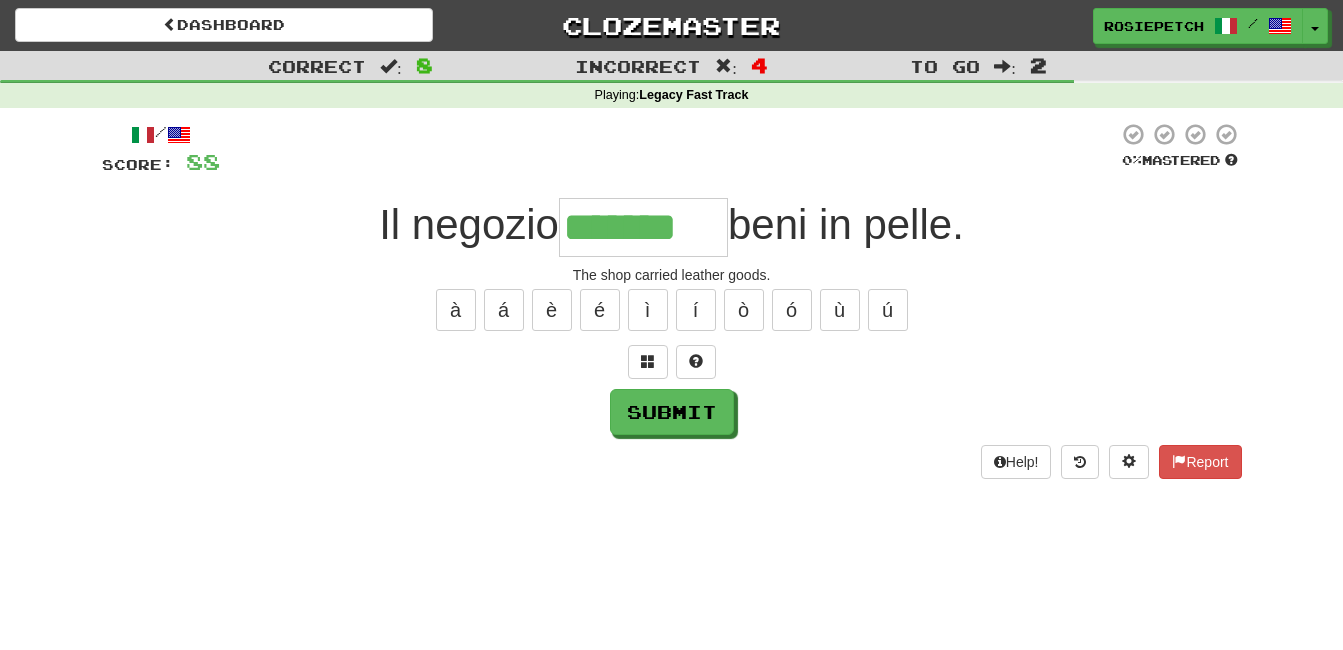 type on "*******" 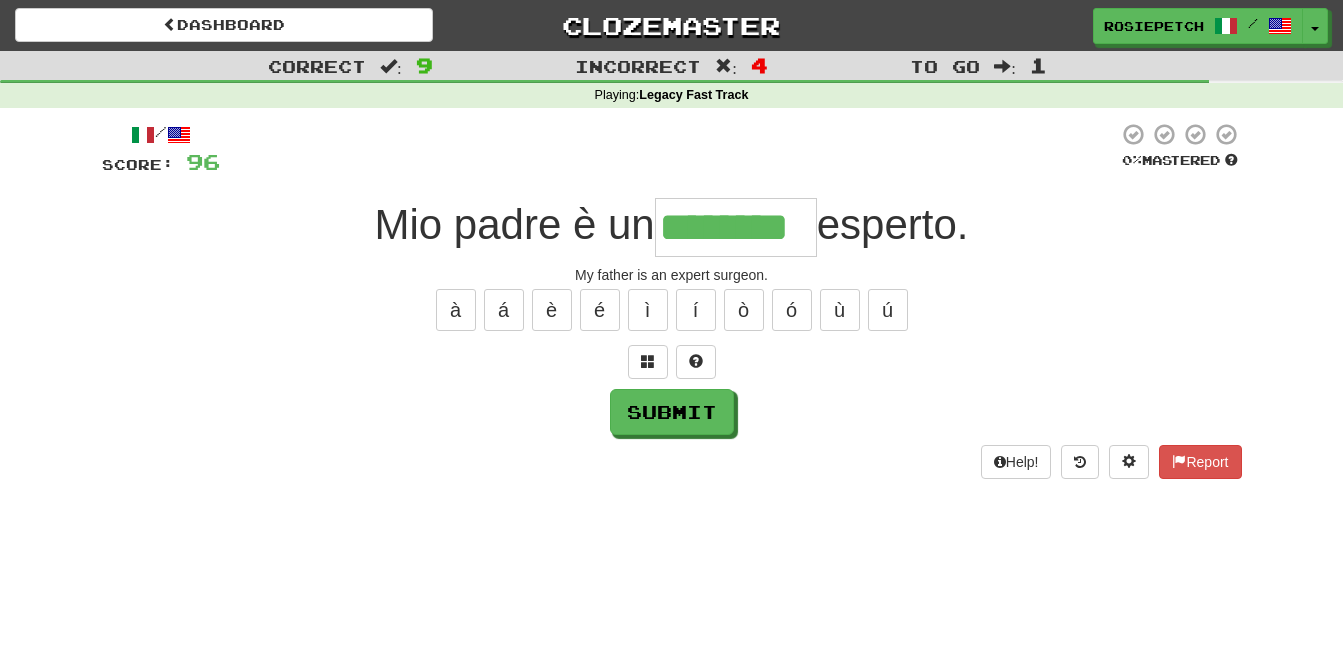 type on "********" 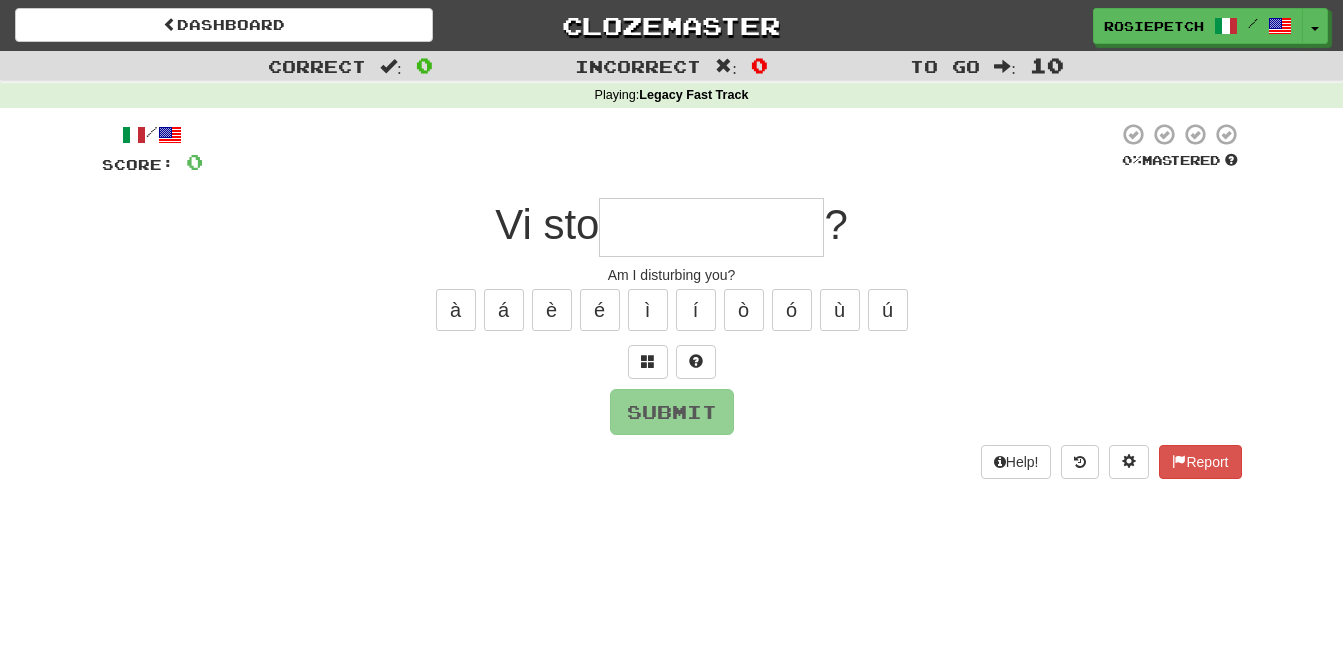 type on "*" 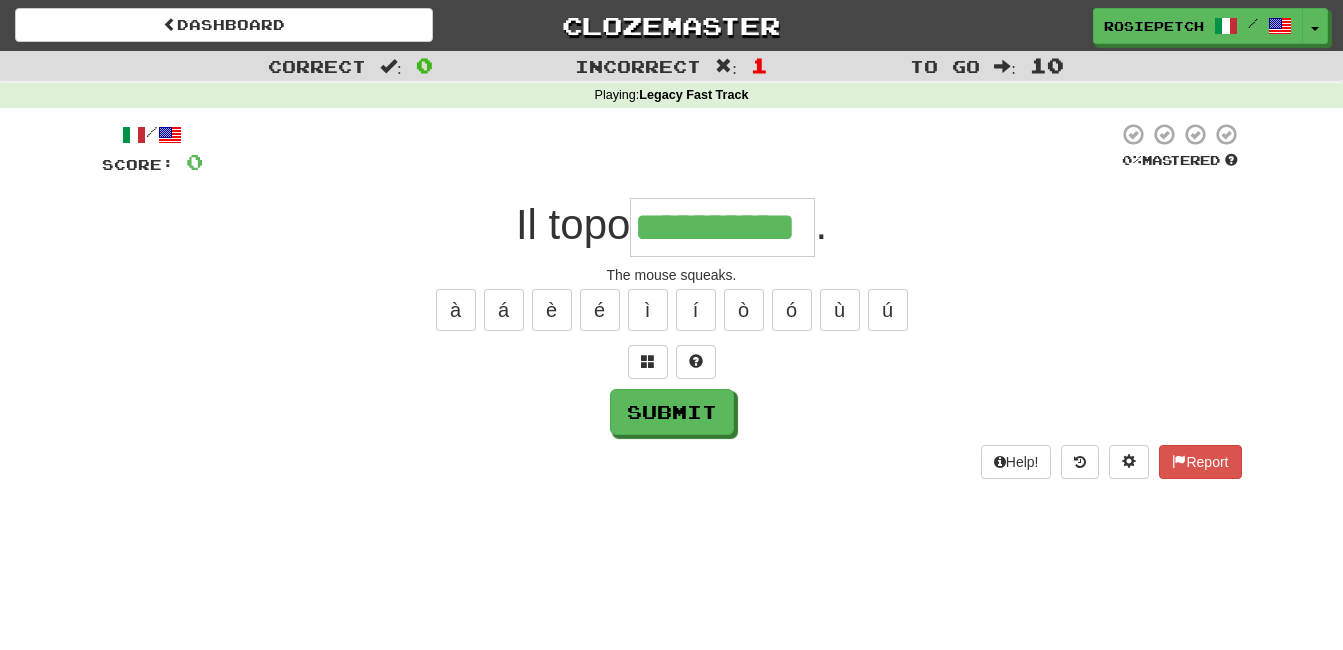 type on "**********" 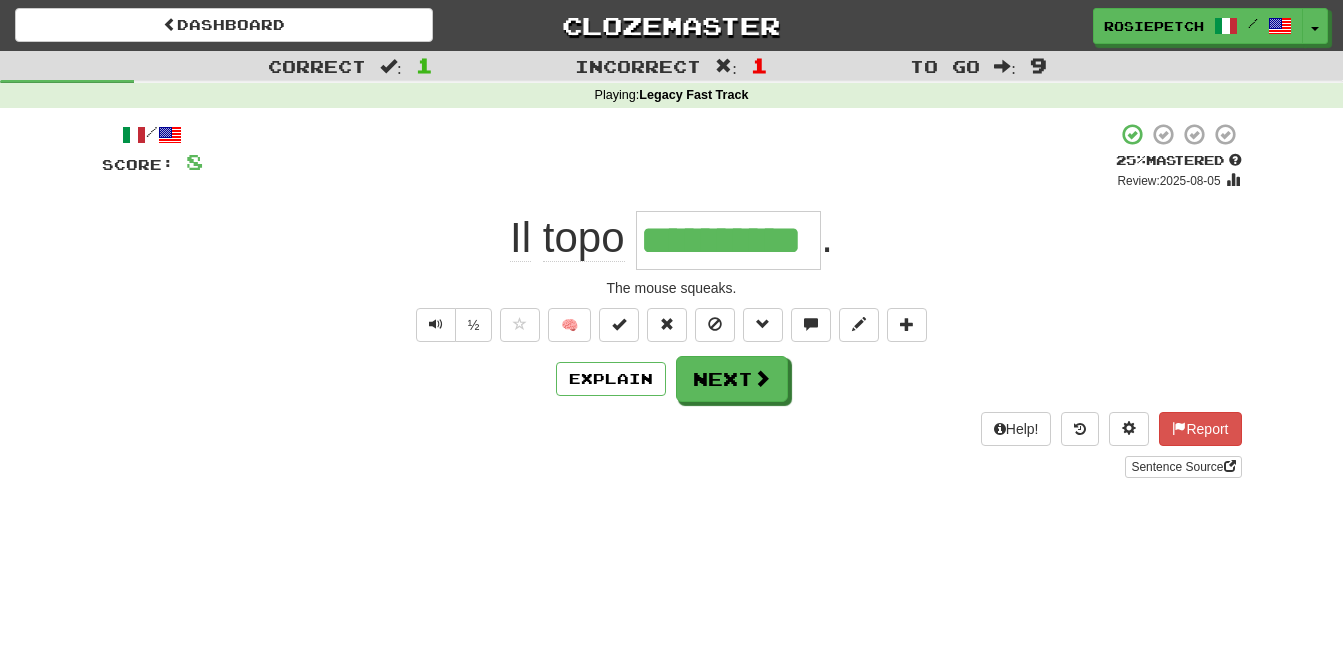 type 